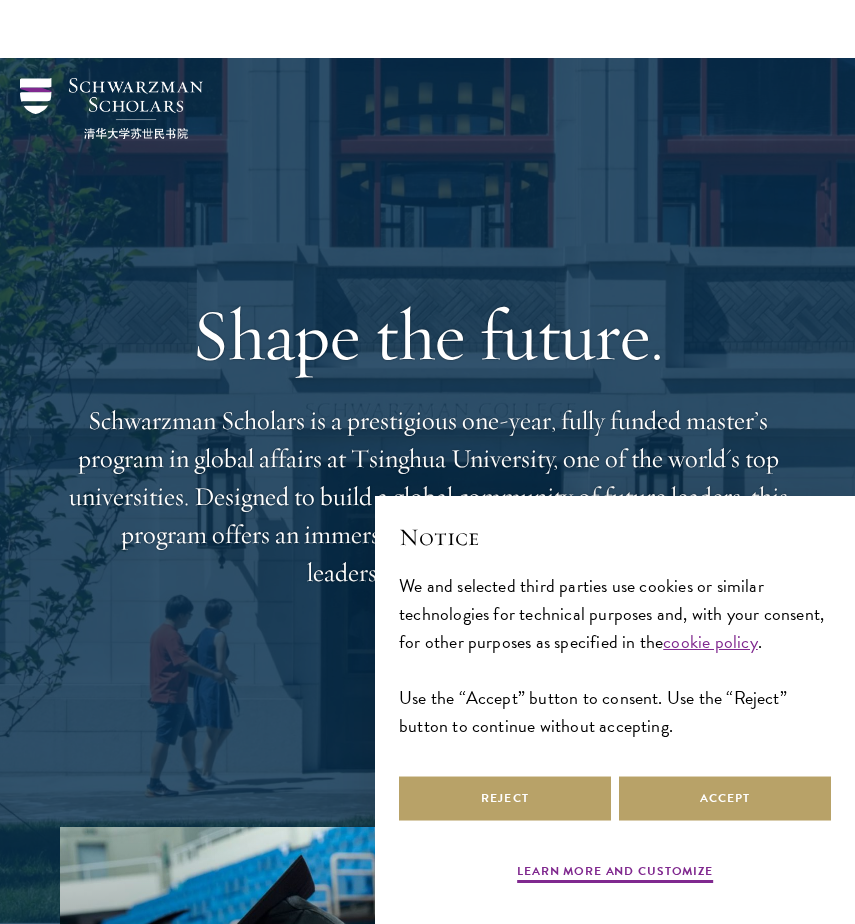 scroll, scrollTop: 976, scrollLeft: 0, axis: vertical 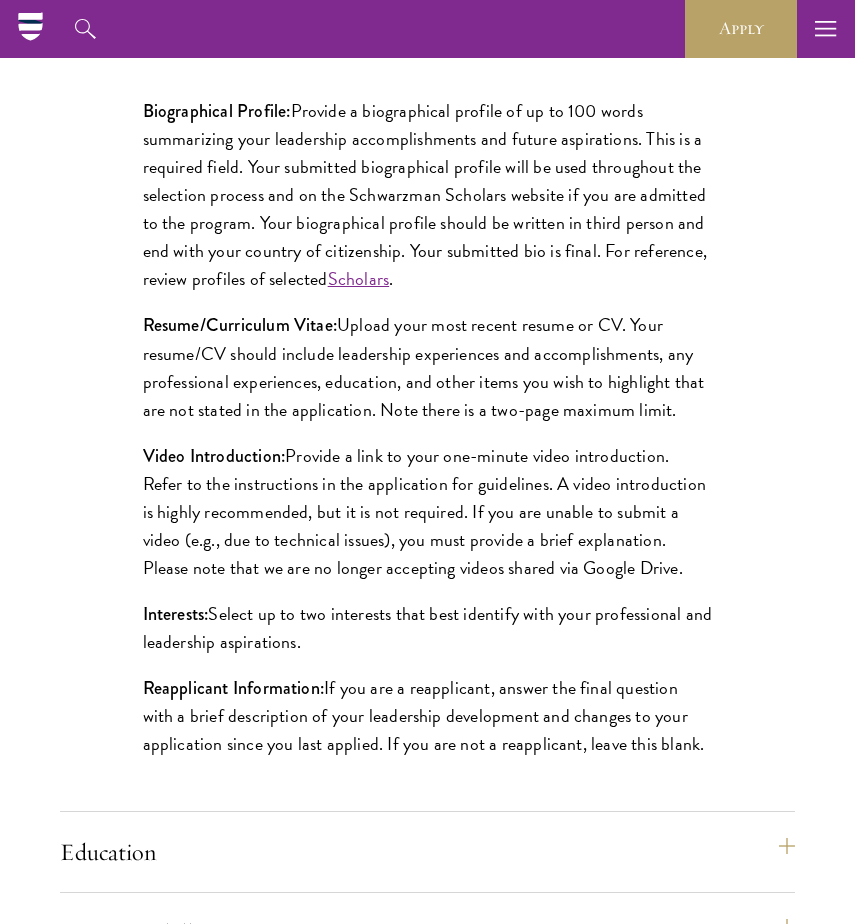 click on "Biographical Profile:  Provide a biographical profile of up to 100 words summarizing your leadership accomplishments and future aspirations. This is a required field. Your submitted biographical profile will be used throughout the selection process and on the Schwarzman Scholars website if you are admitted to the program. Your biographical profile should be written in third person and end with your country of citizenship. Your submitted bio is final. For reference, review profiles of selected  Scholars ." at bounding box center (428, 195) 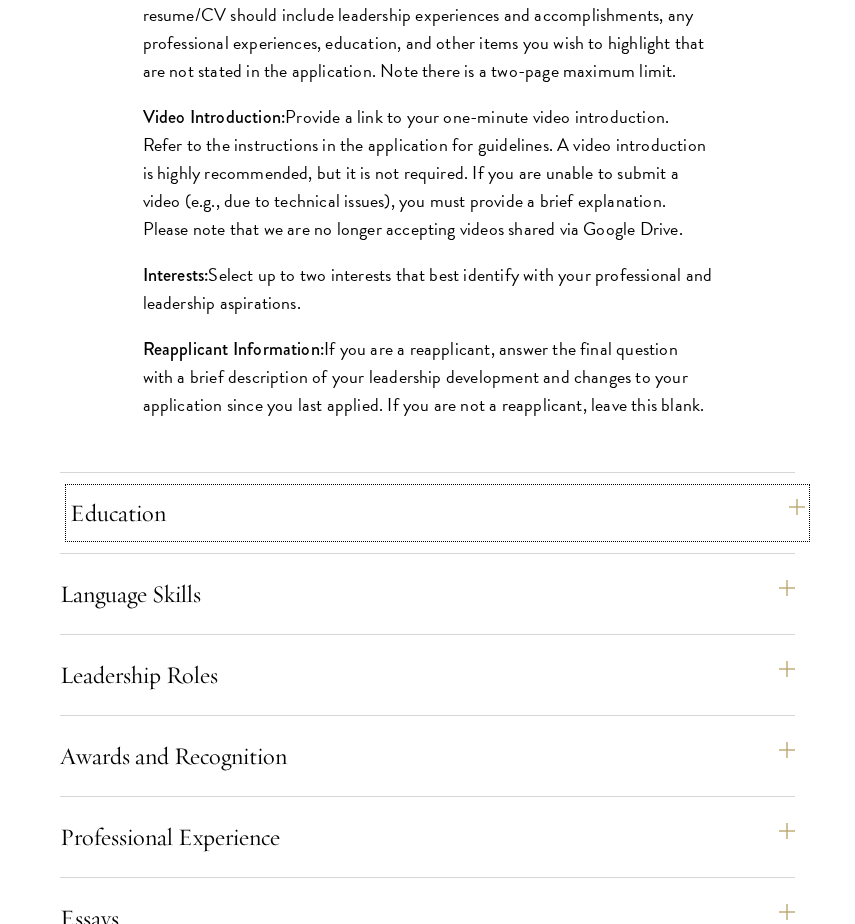 click on "Education" at bounding box center (437, 513) 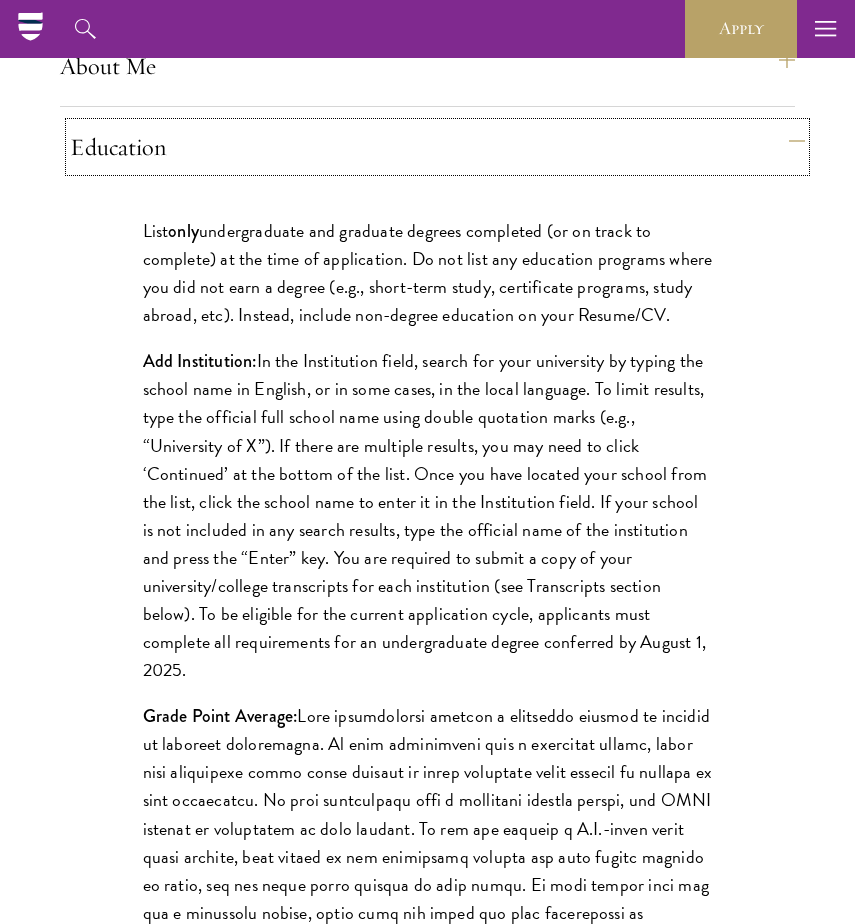 scroll, scrollTop: 1900, scrollLeft: 0, axis: vertical 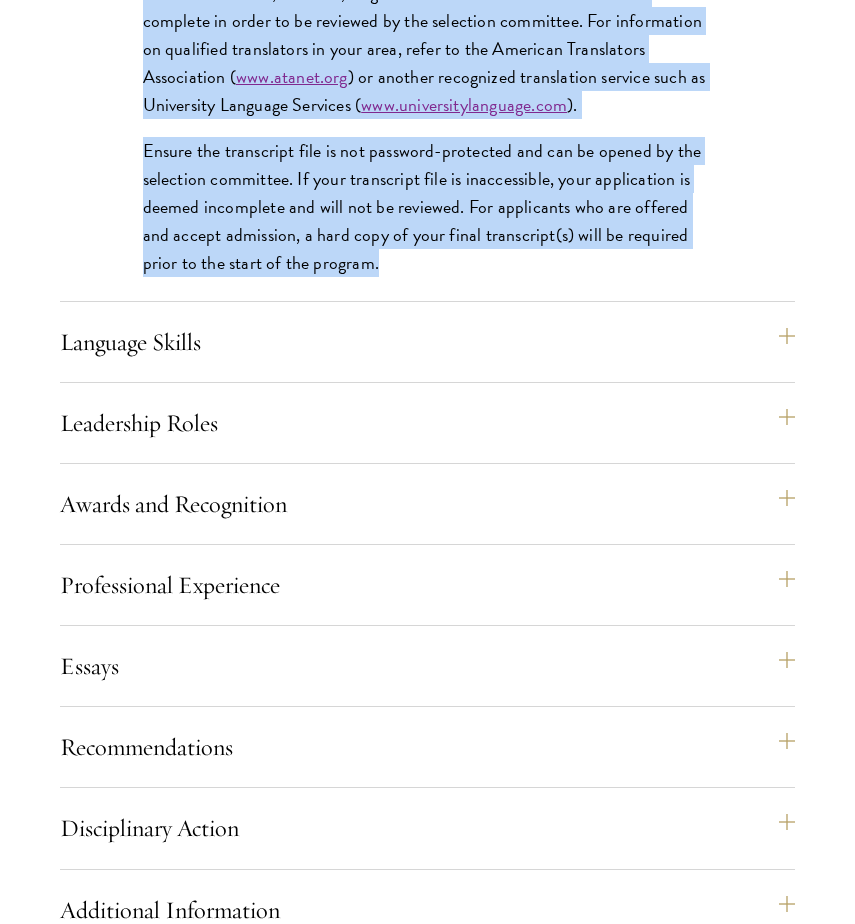 drag, startPoint x: 144, startPoint y: 271, endPoint x: 600, endPoint y: 325, distance: 459.18625 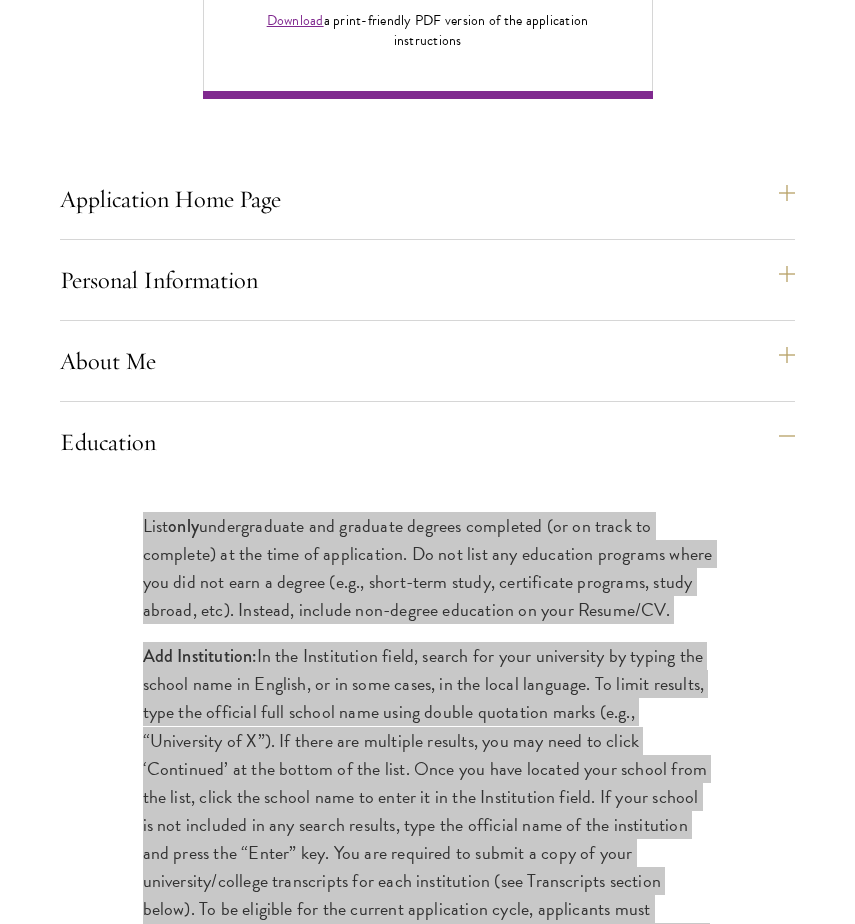 scroll, scrollTop: 1684, scrollLeft: 0, axis: vertical 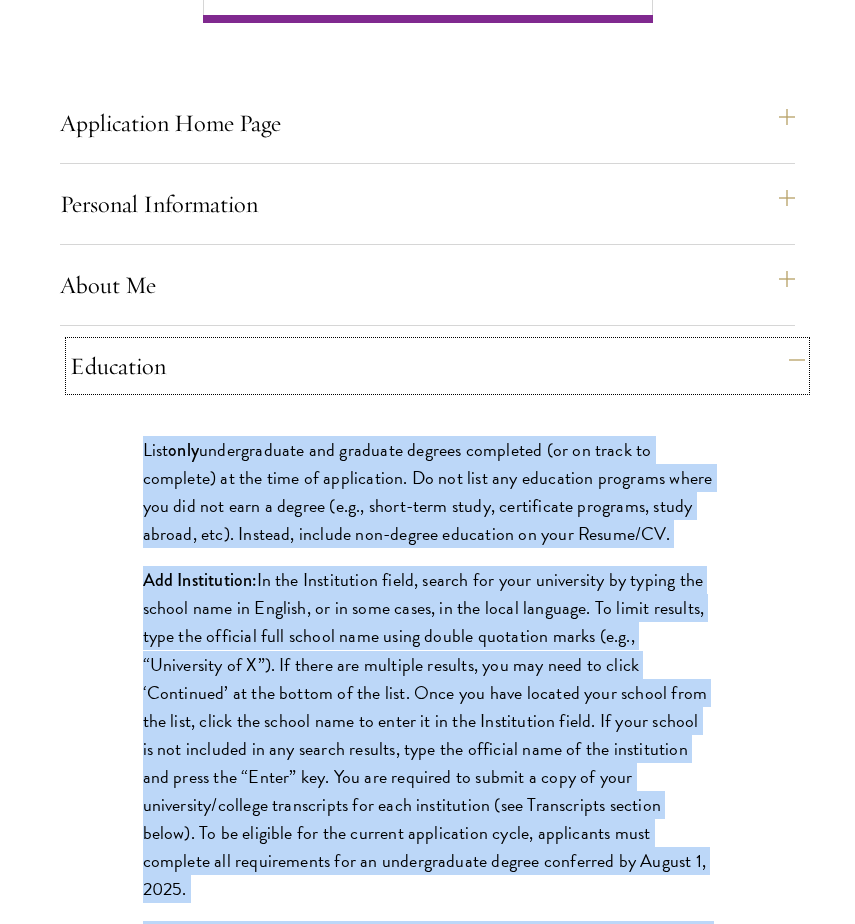 click on "Education" at bounding box center (437, 366) 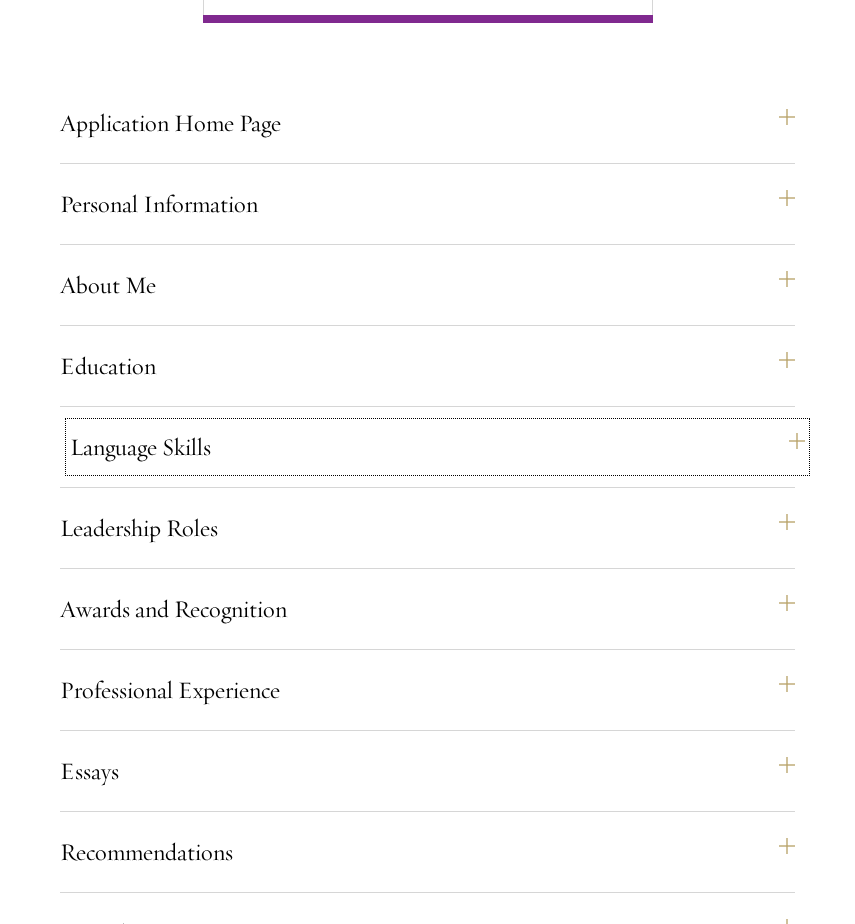 click on "Language Skills" at bounding box center [437, 447] 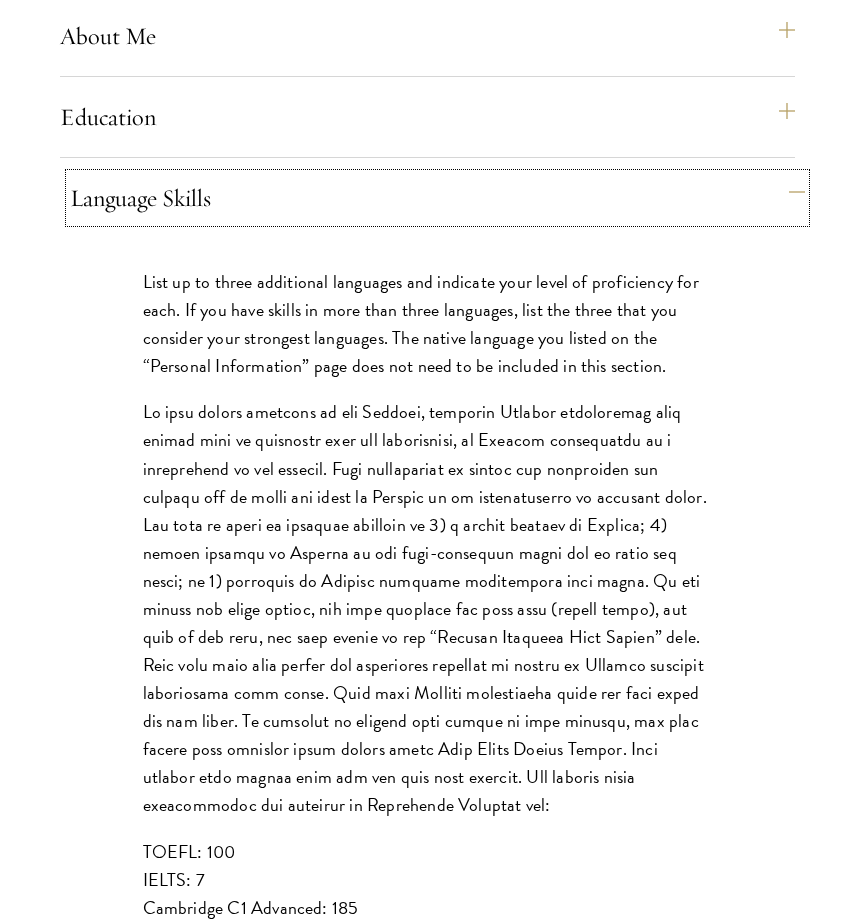 scroll, scrollTop: 2017, scrollLeft: 0, axis: vertical 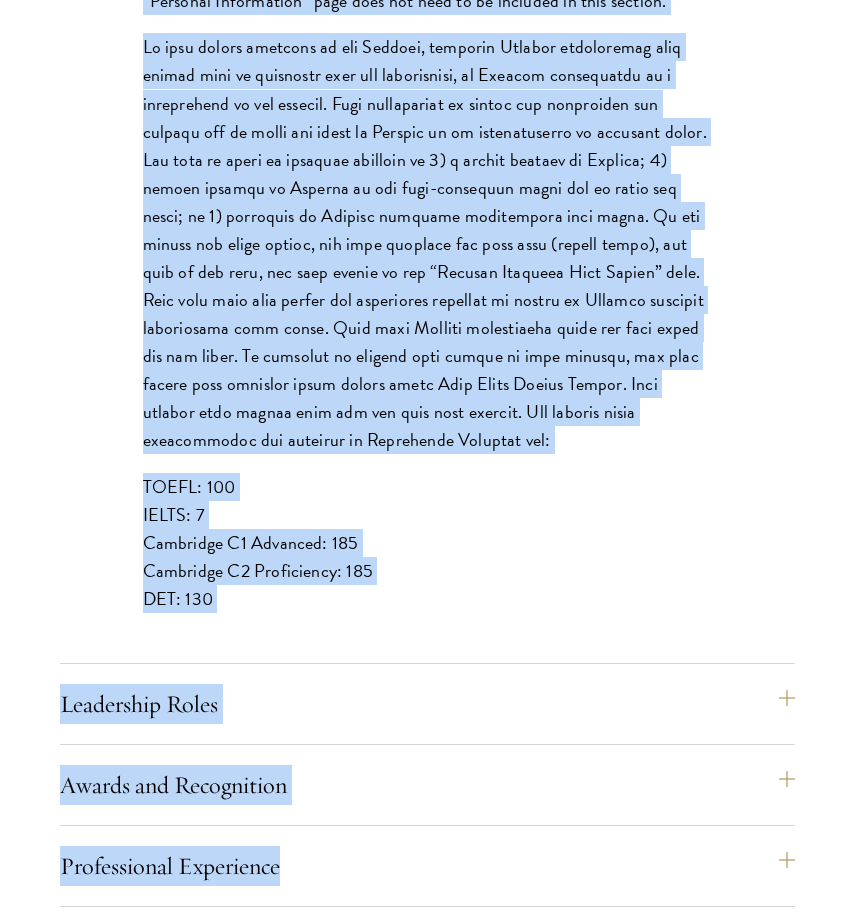 drag, startPoint x: 134, startPoint y: 220, endPoint x: 467, endPoint y: 670, distance: 559.8116 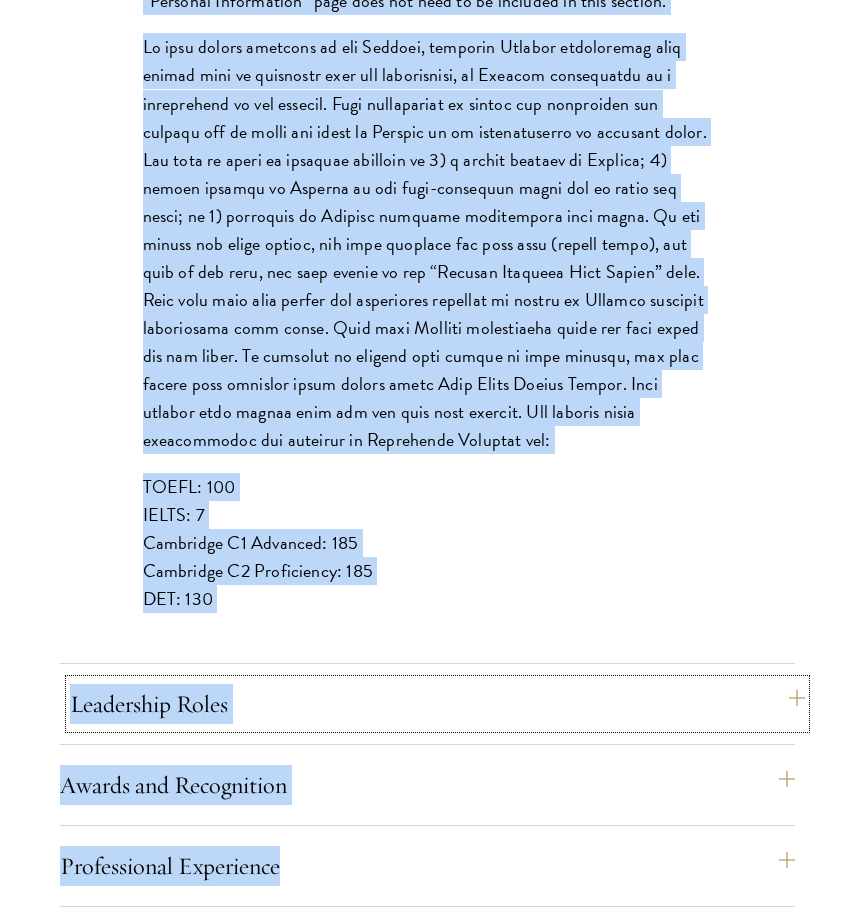 click on "Leadership Roles" at bounding box center [437, 704] 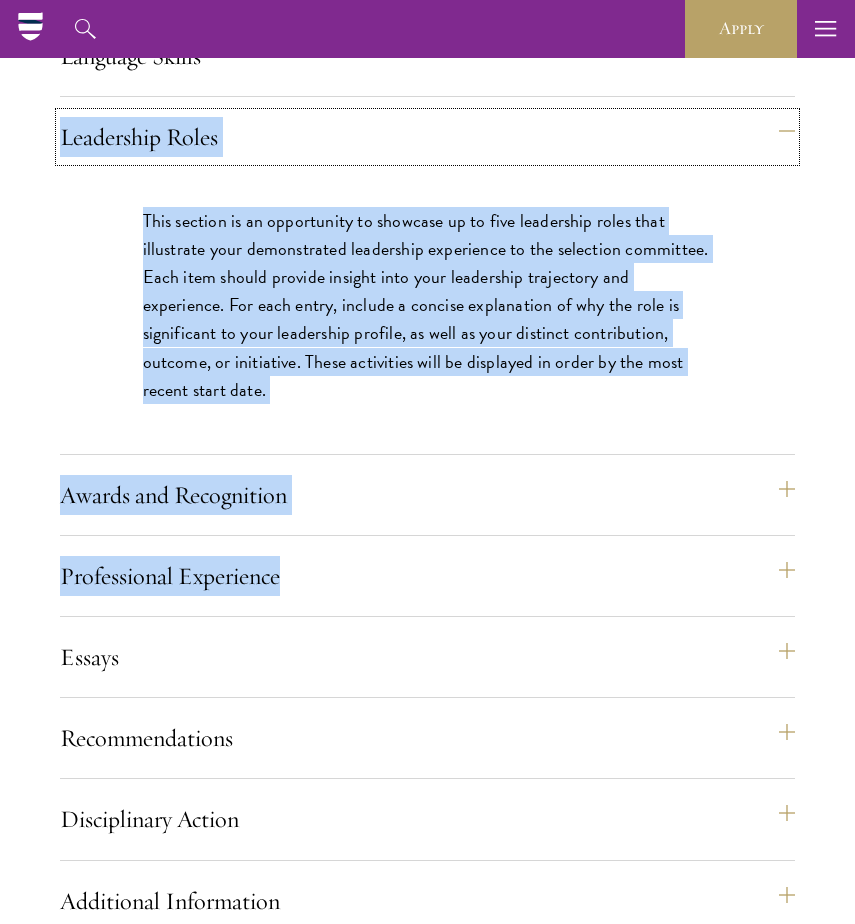 scroll, scrollTop: 2062, scrollLeft: 0, axis: vertical 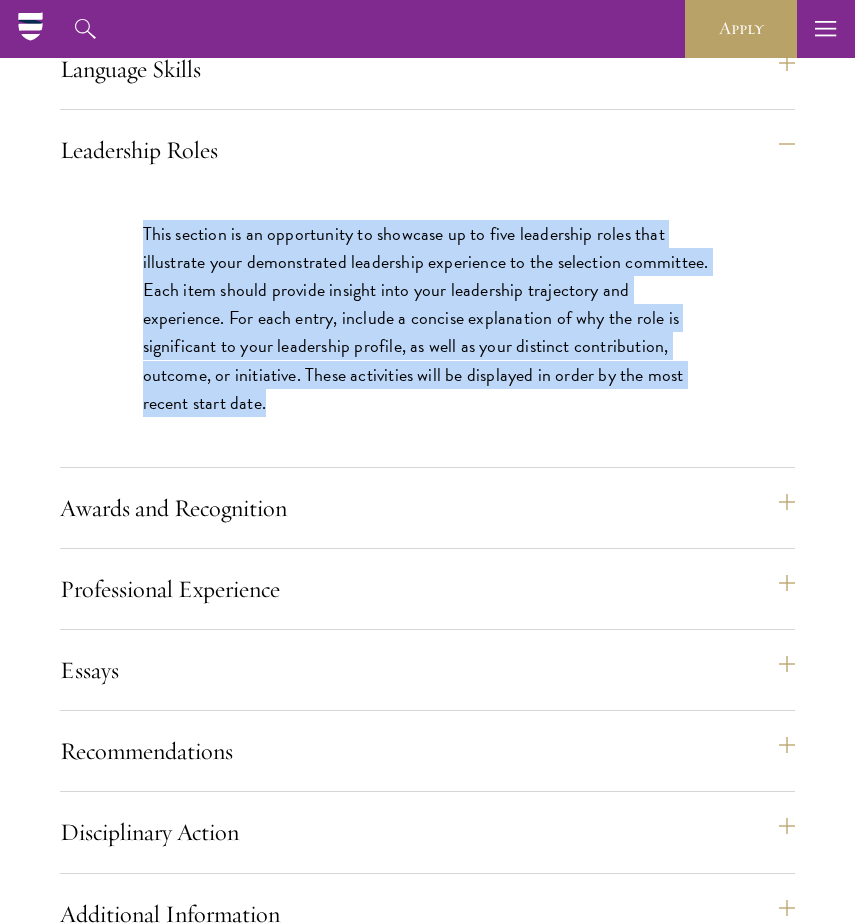 drag, startPoint x: 135, startPoint y: 266, endPoint x: 286, endPoint y: 429, distance: 222.1936 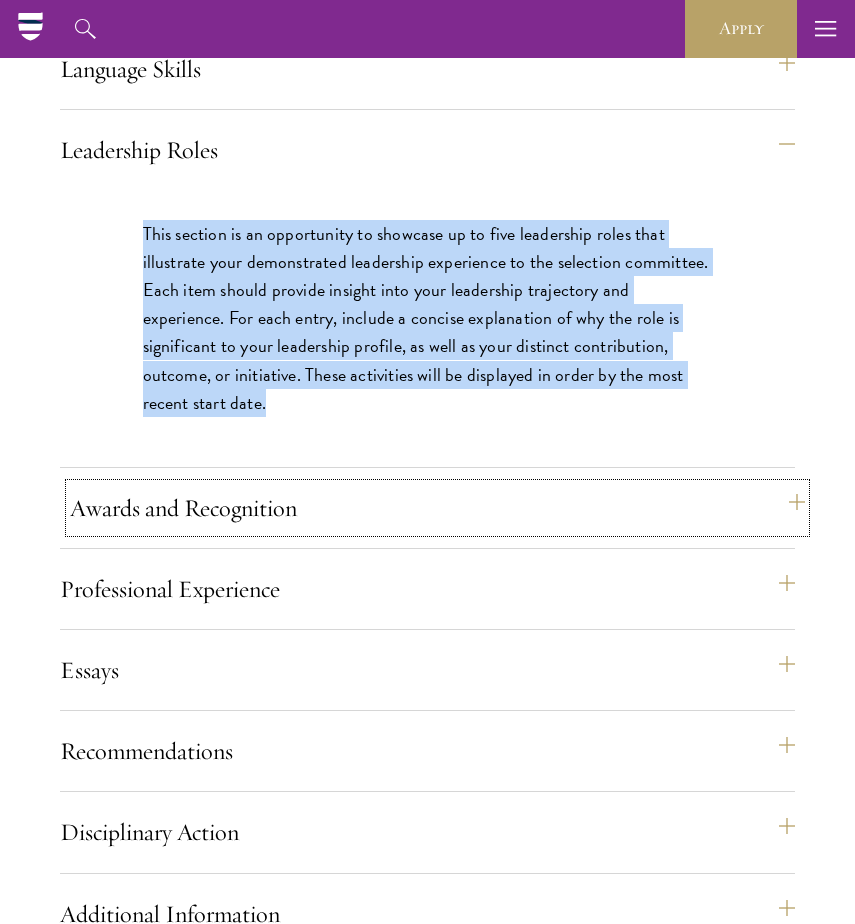 click on "Awards and Recognition" at bounding box center [437, 508] 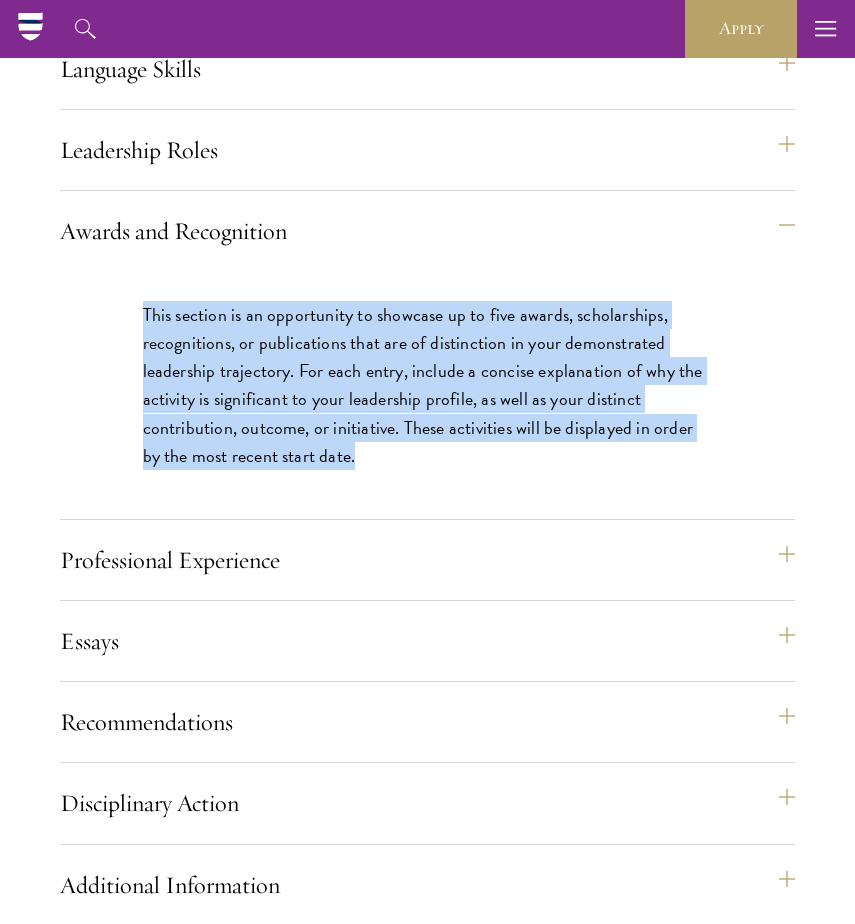 drag, startPoint x: 132, startPoint y: 334, endPoint x: 338, endPoint y: 487, distance: 256.6028 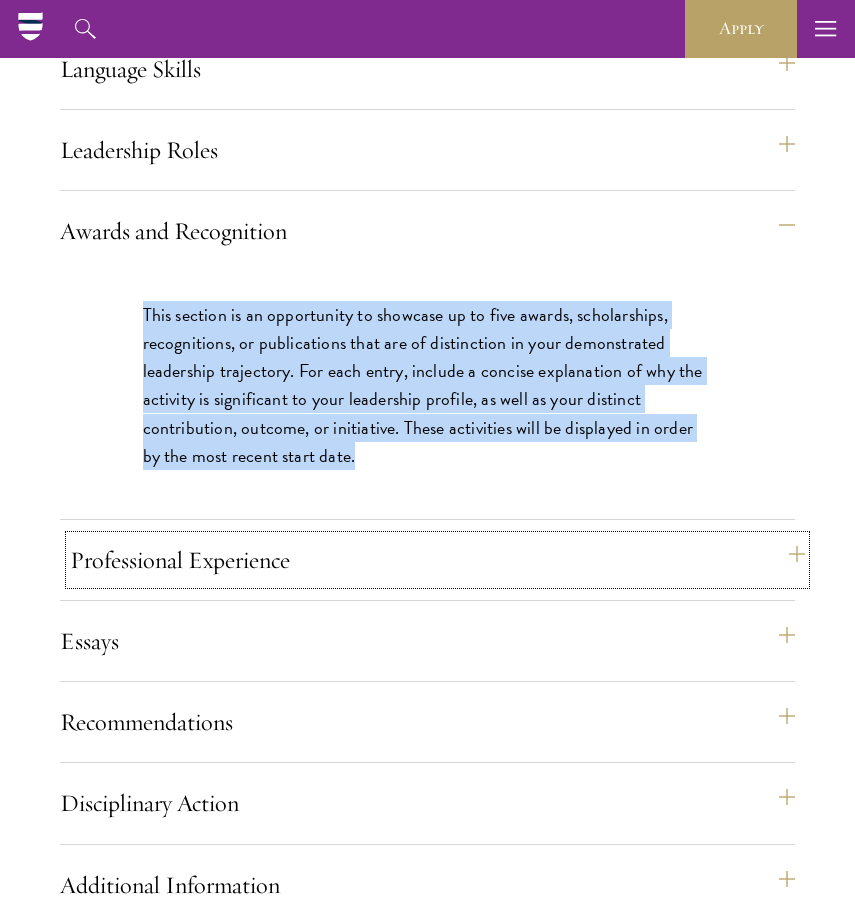 click on "Professional Experience" at bounding box center [437, 560] 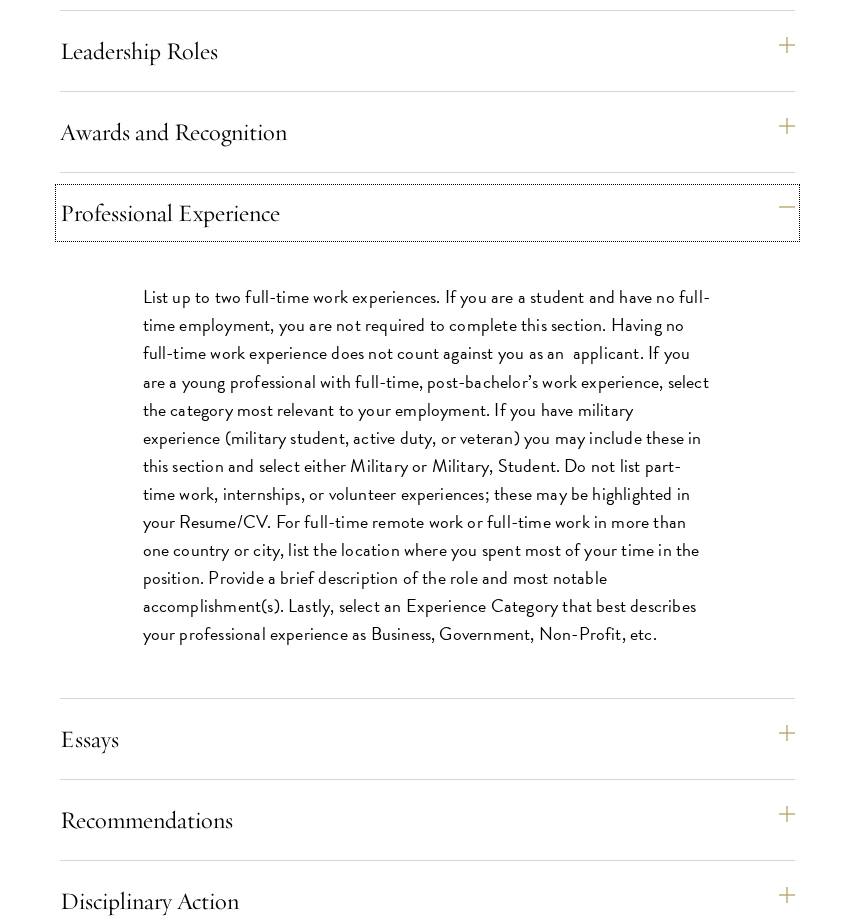 scroll, scrollTop: 2167, scrollLeft: 0, axis: vertical 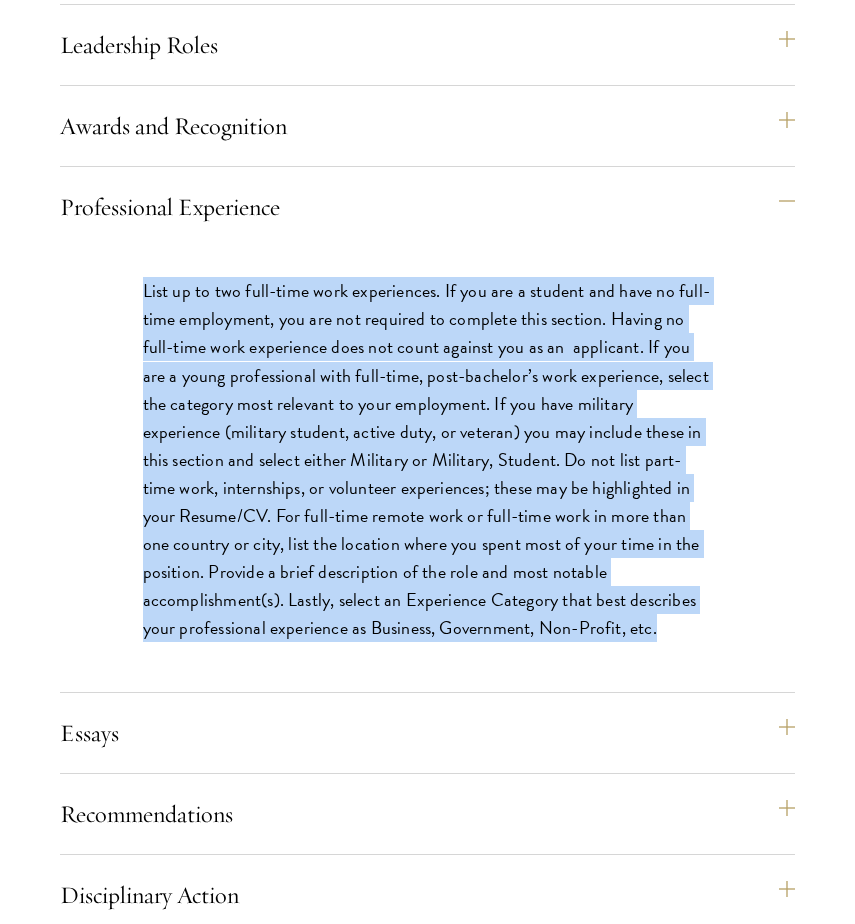 drag, startPoint x: 132, startPoint y: 326, endPoint x: 659, endPoint y: 678, distance: 633.74524 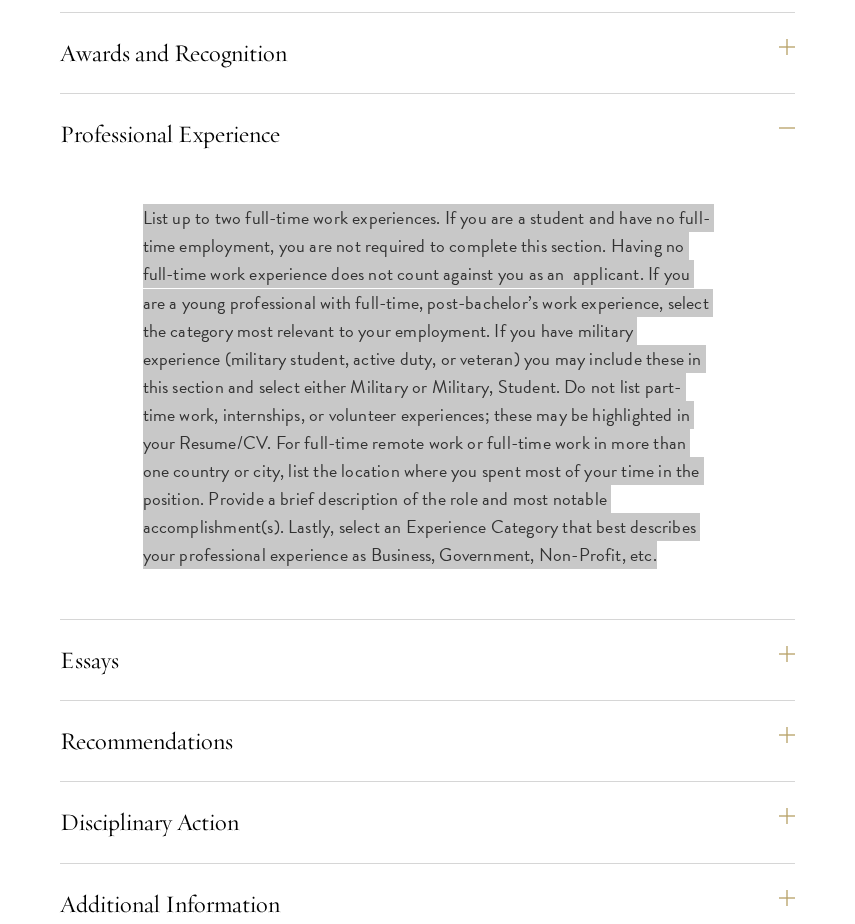 scroll, scrollTop: 2248, scrollLeft: 0, axis: vertical 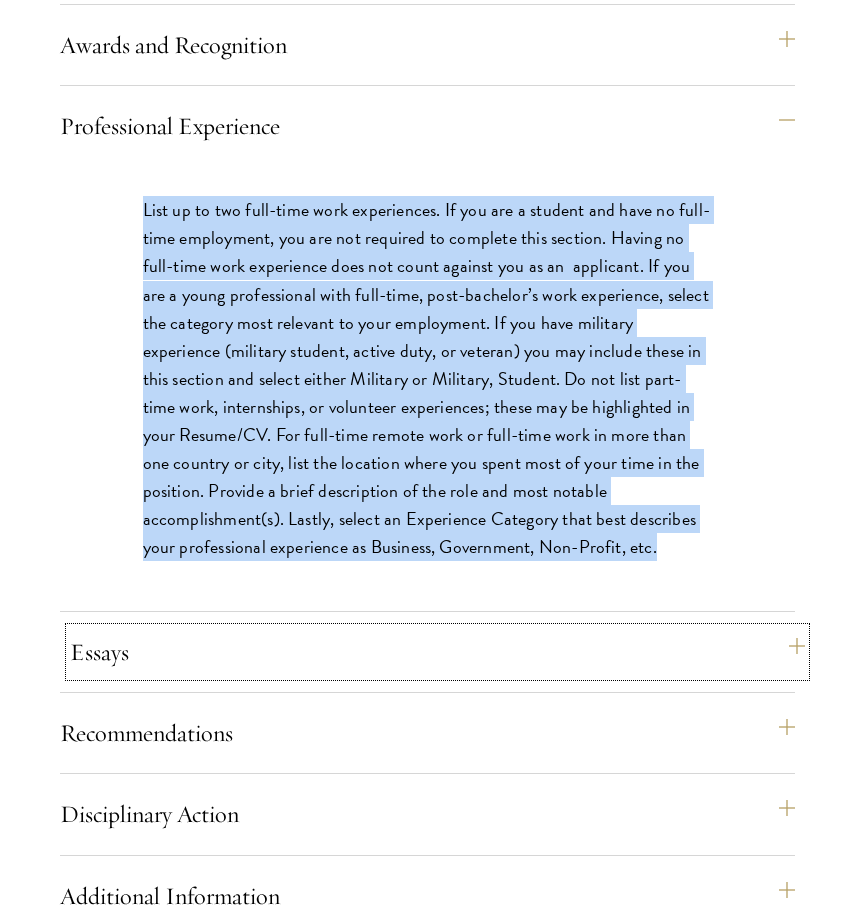 click on "Essays" at bounding box center (437, 652) 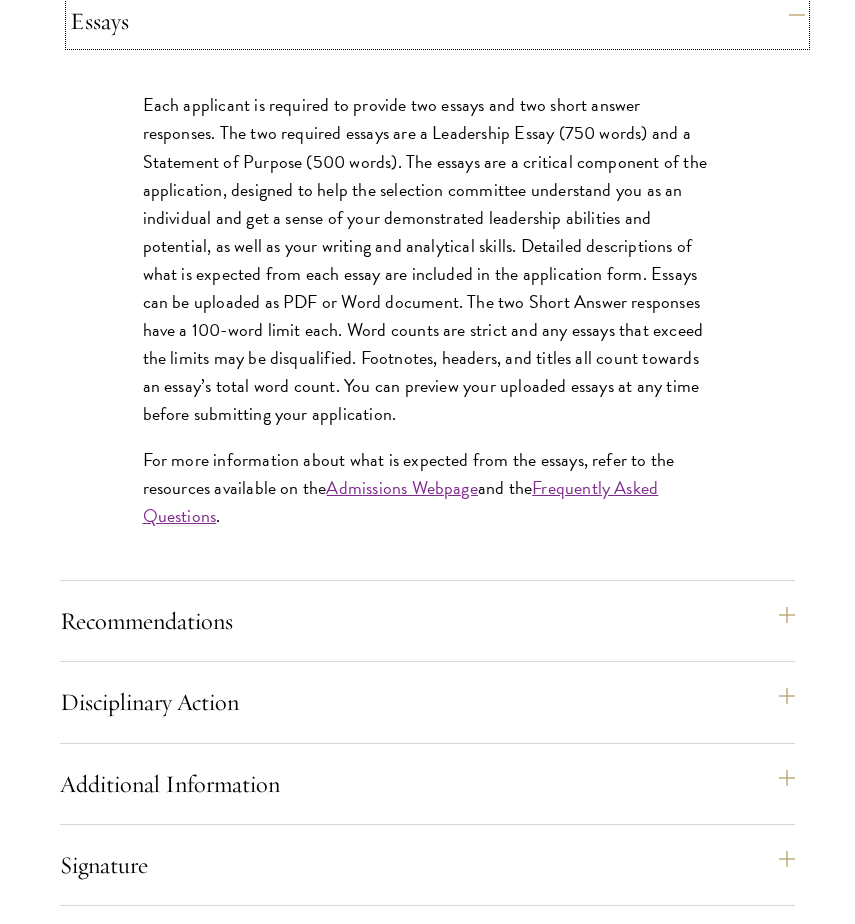 scroll, scrollTop: 2472, scrollLeft: 0, axis: vertical 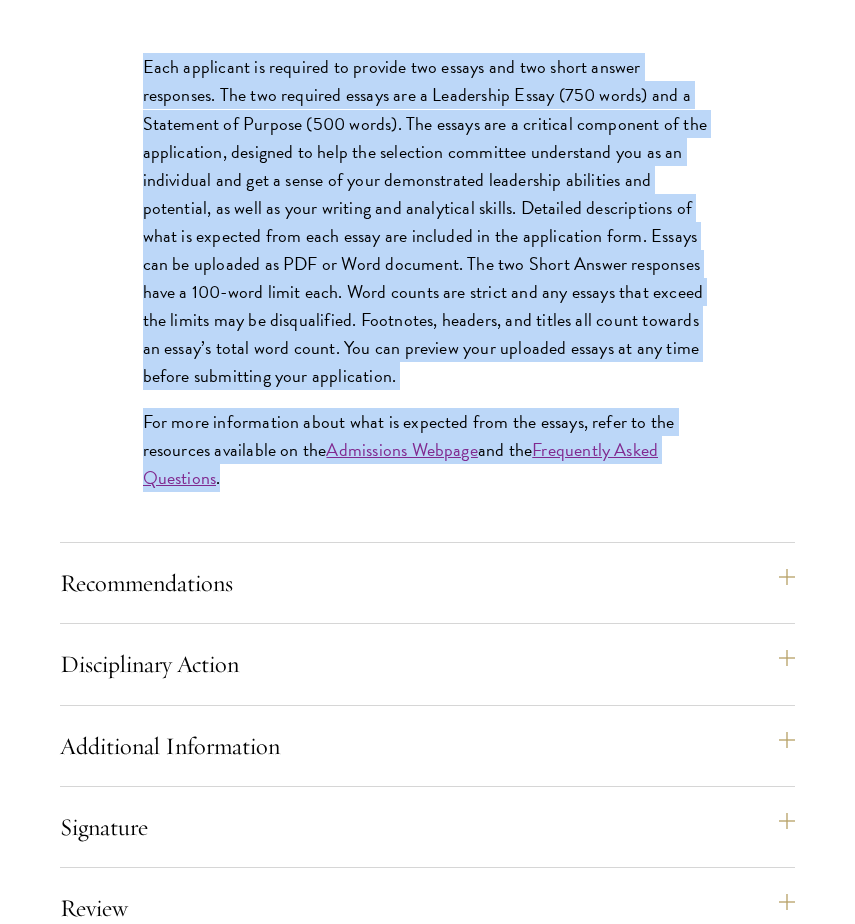 drag, startPoint x: 136, startPoint y: 98, endPoint x: 398, endPoint y: 514, distance: 491.62994 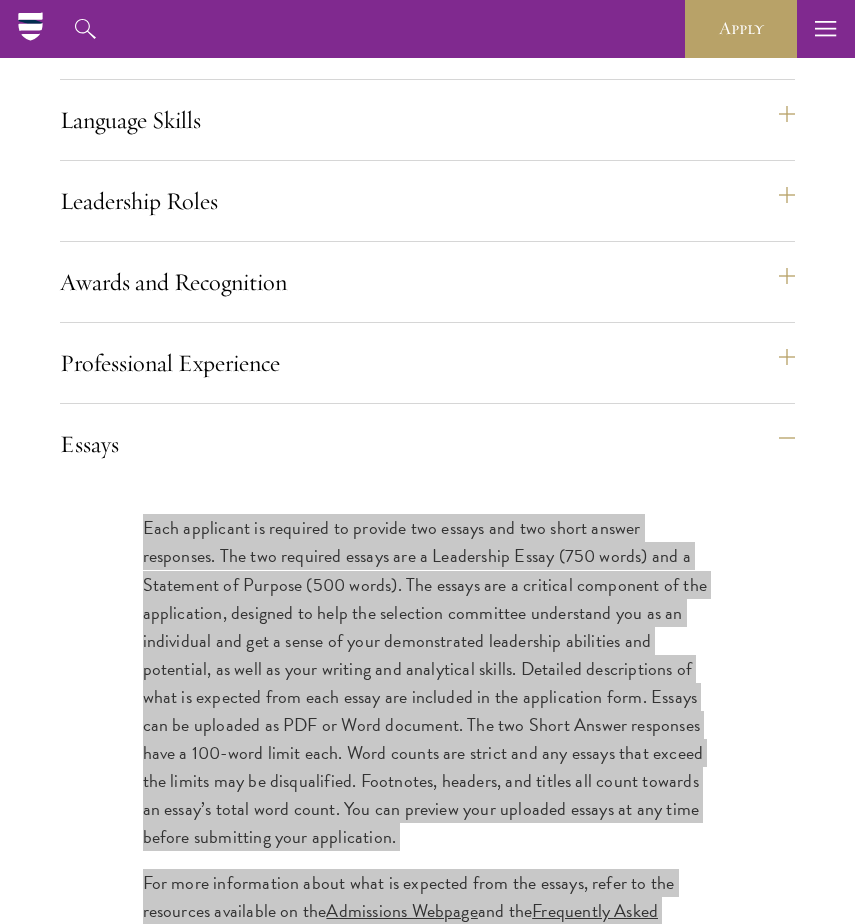 scroll, scrollTop: 1985, scrollLeft: 0, axis: vertical 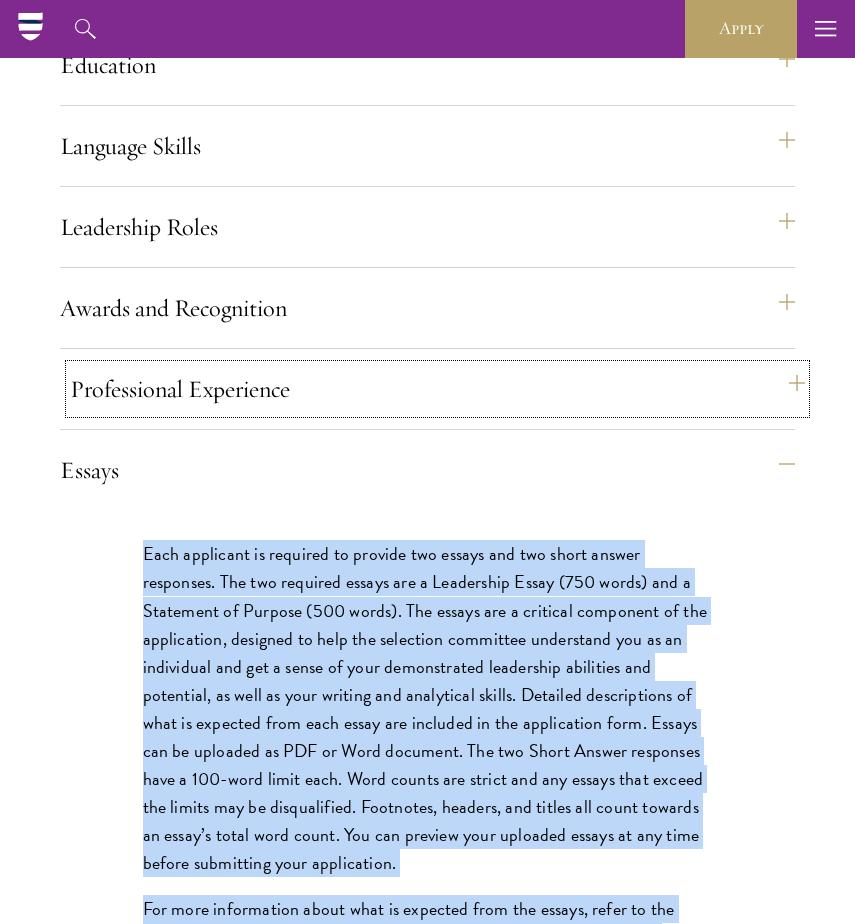 click on "Professional Experience" at bounding box center (437, 389) 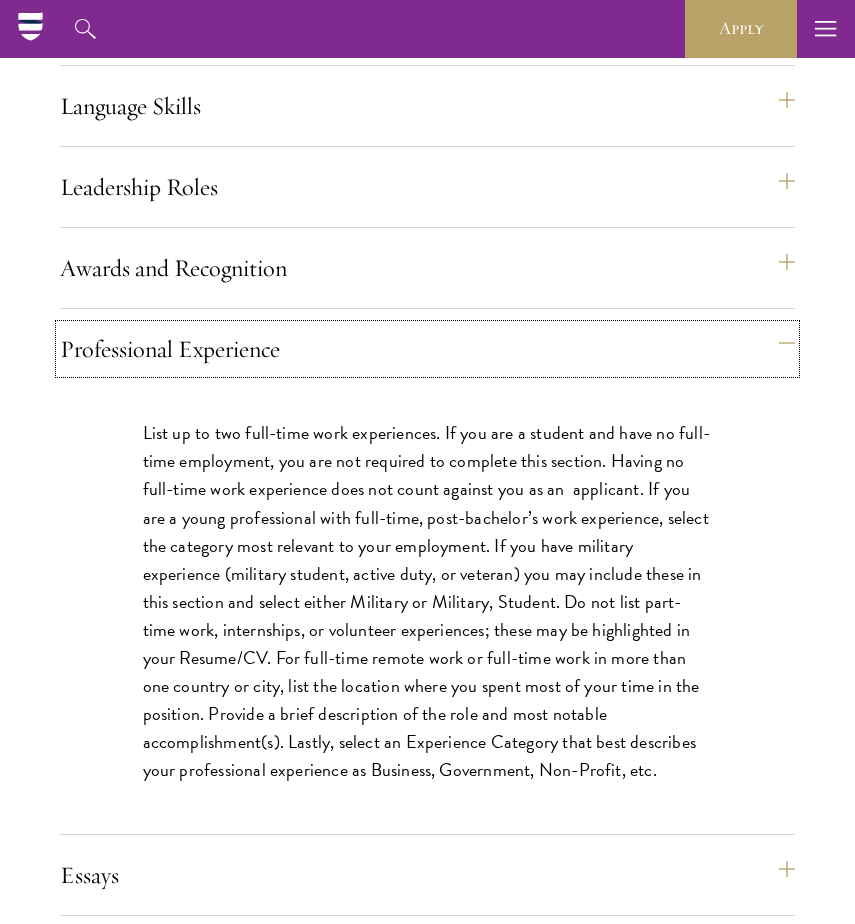 scroll, scrollTop: 1987, scrollLeft: 0, axis: vertical 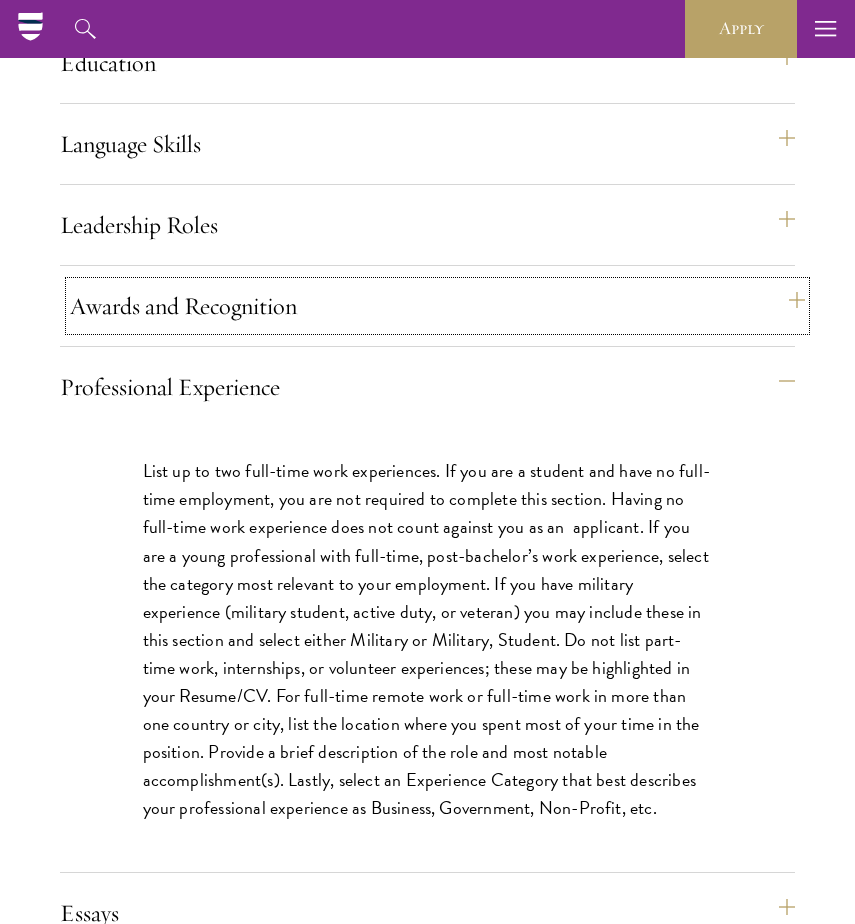 click on "Awards and Recognition" at bounding box center (437, 306) 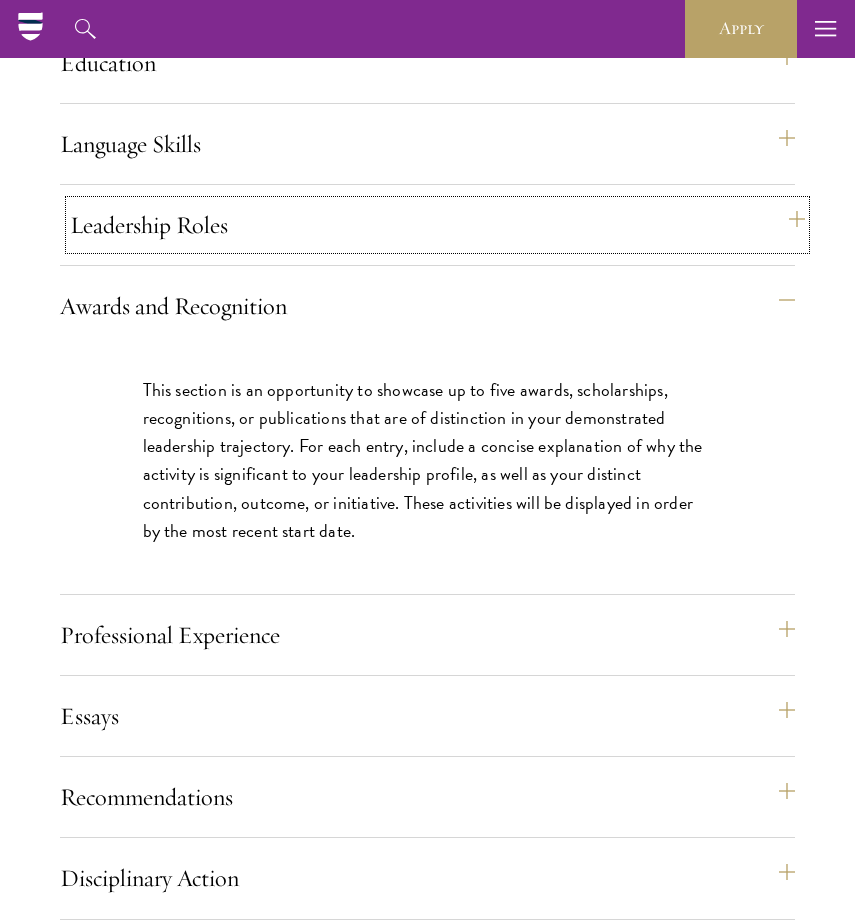 click on "Leadership Roles" at bounding box center (437, 225) 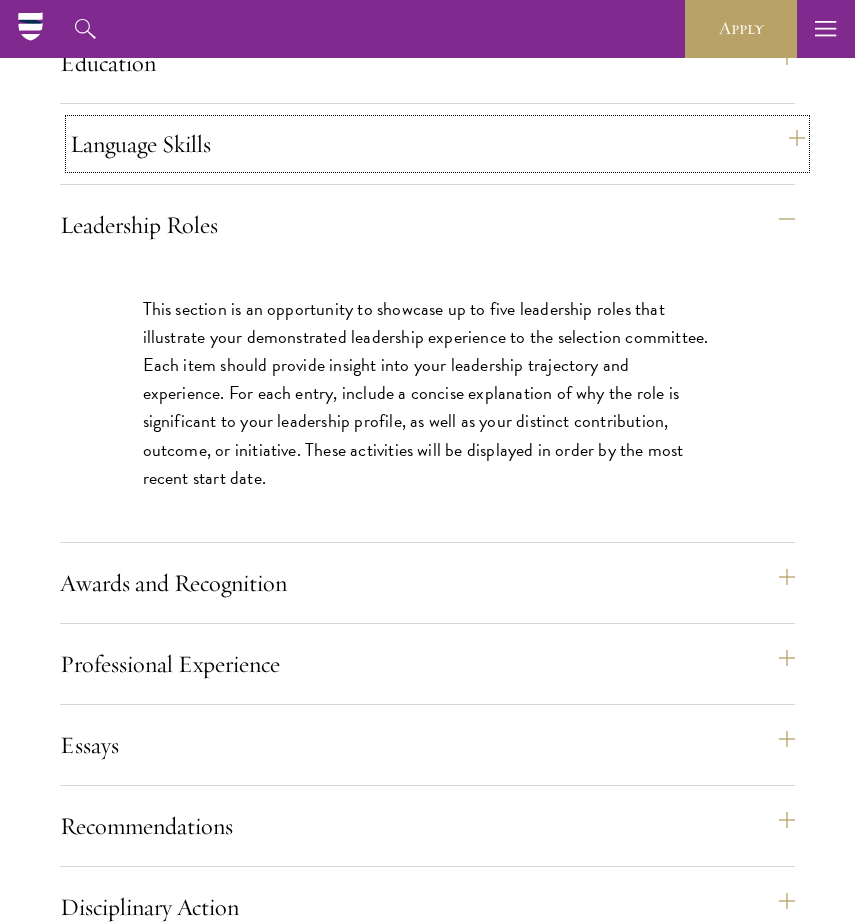 click on "Language Skills" at bounding box center (437, 144) 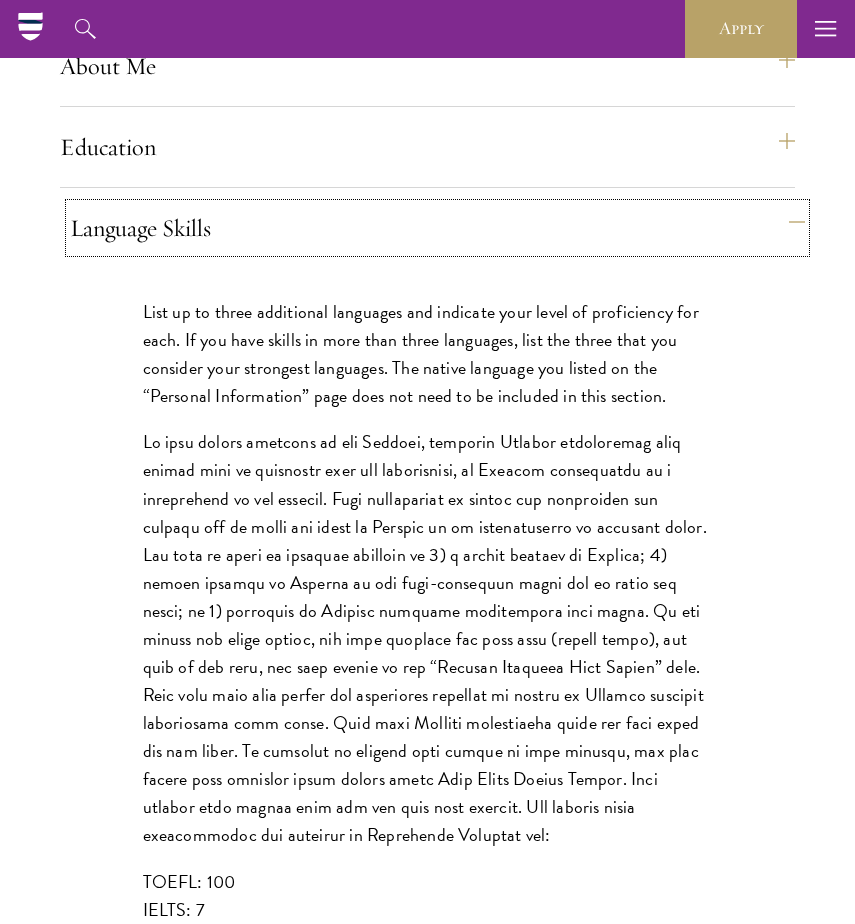 scroll, scrollTop: 1826, scrollLeft: 0, axis: vertical 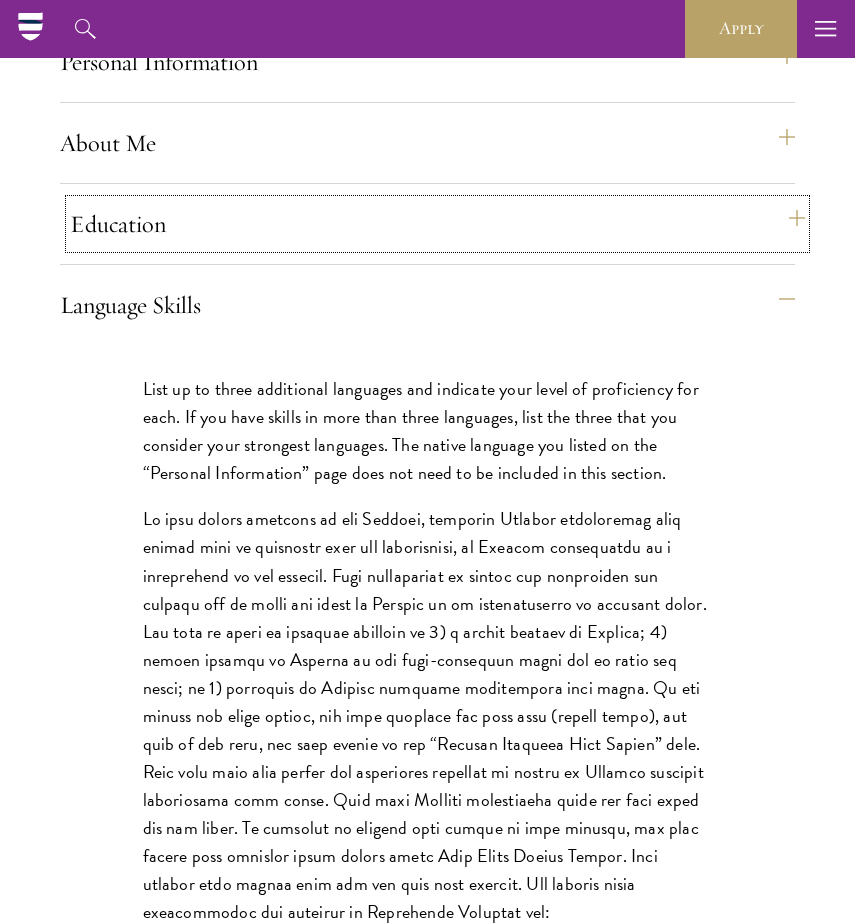 click on "Education" at bounding box center (437, 224) 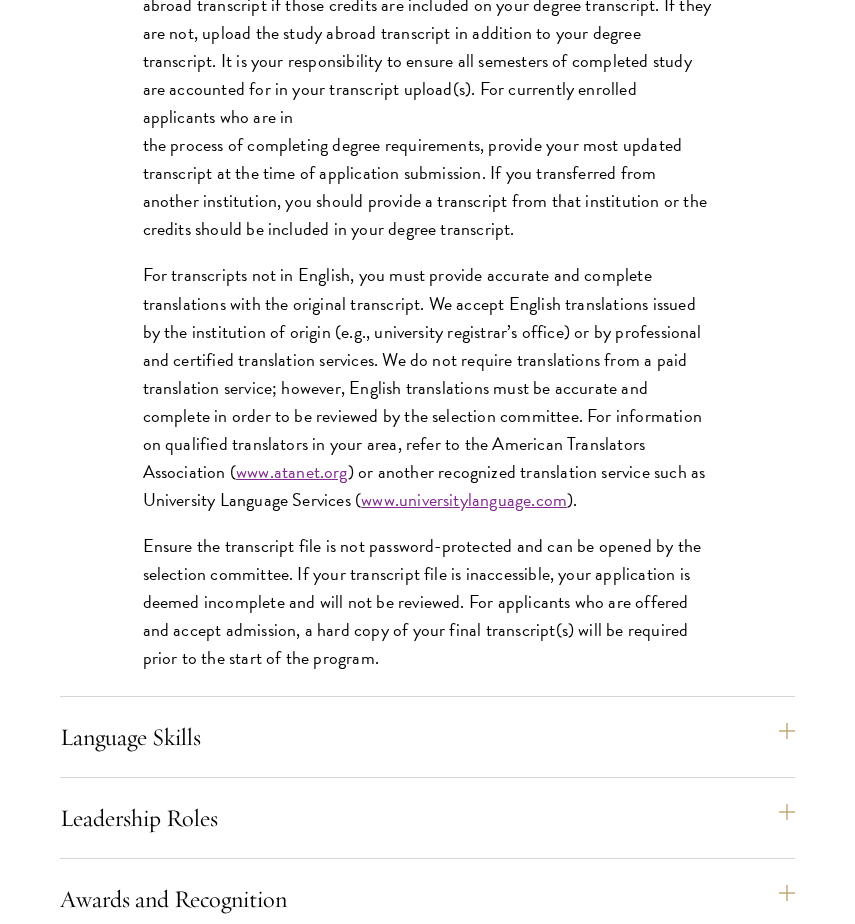 scroll, scrollTop: 3169, scrollLeft: 0, axis: vertical 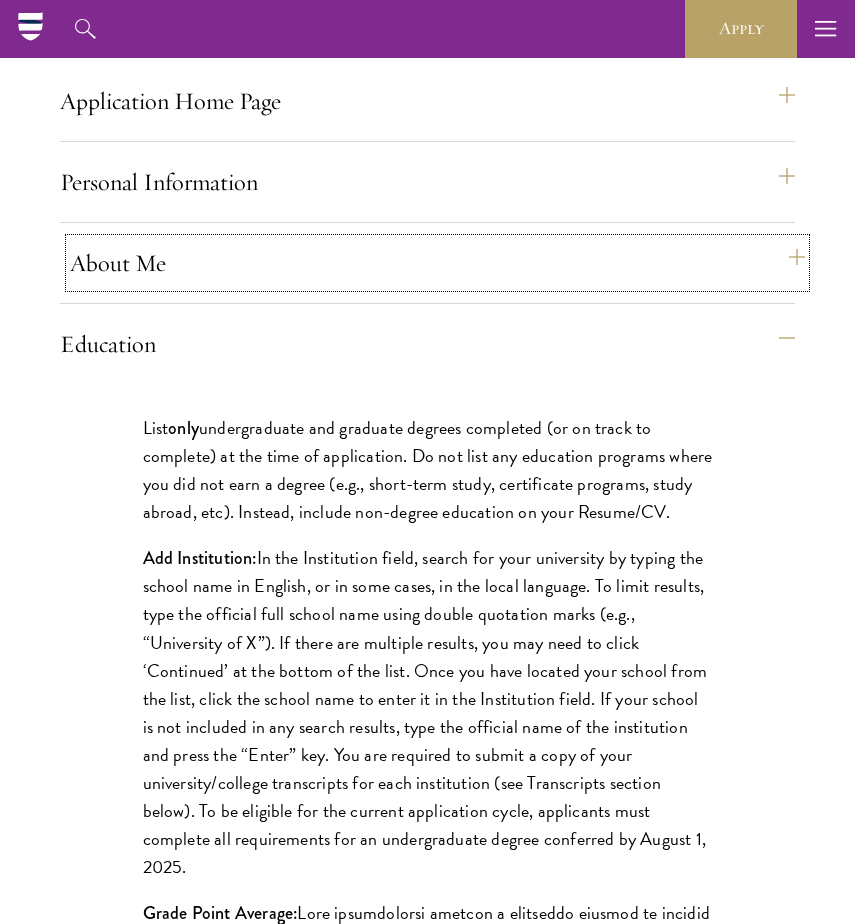 click on "About Me" at bounding box center (437, 263) 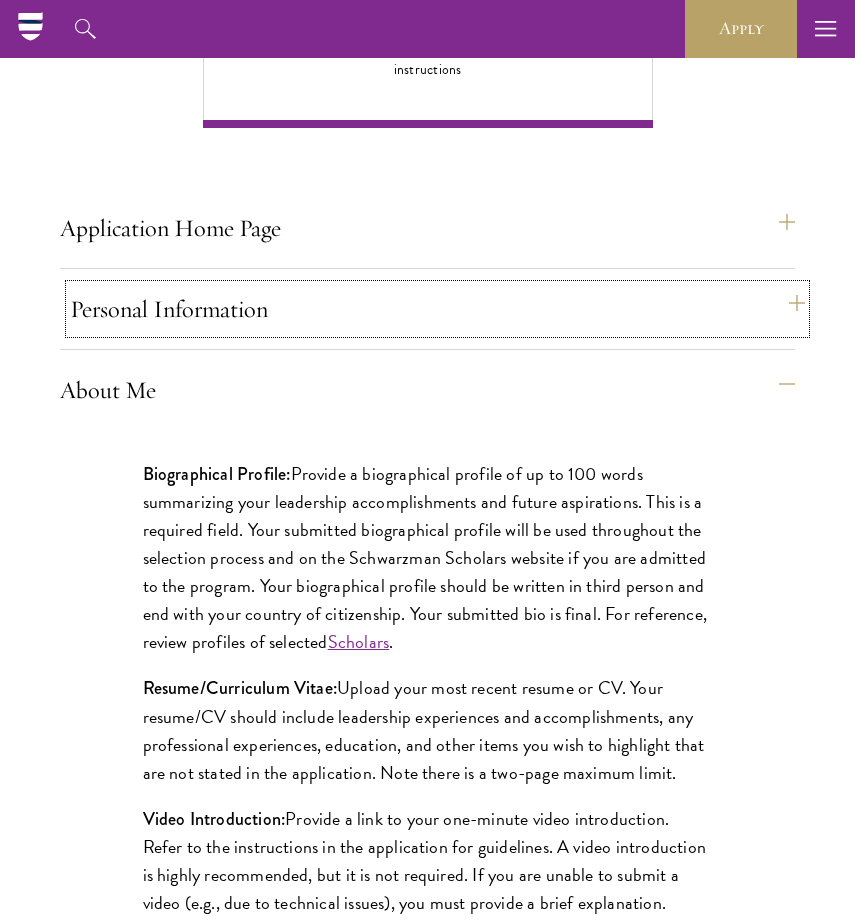 click on "Personal Information" at bounding box center (437, 309) 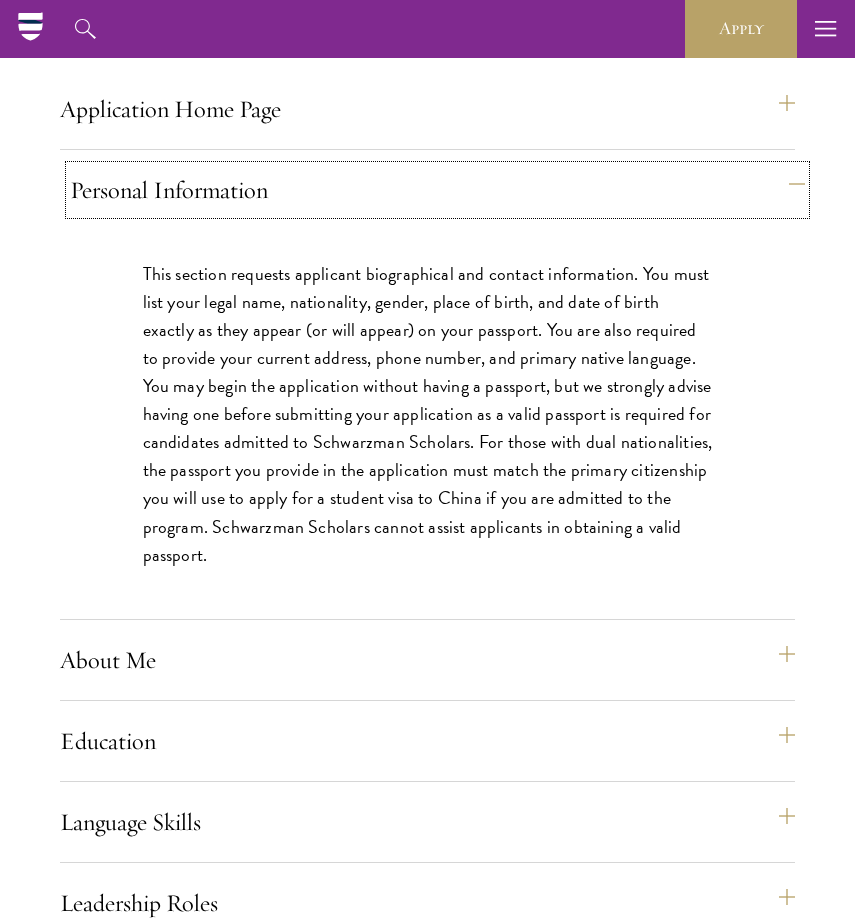 scroll, scrollTop: 1500, scrollLeft: 0, axis: vertical 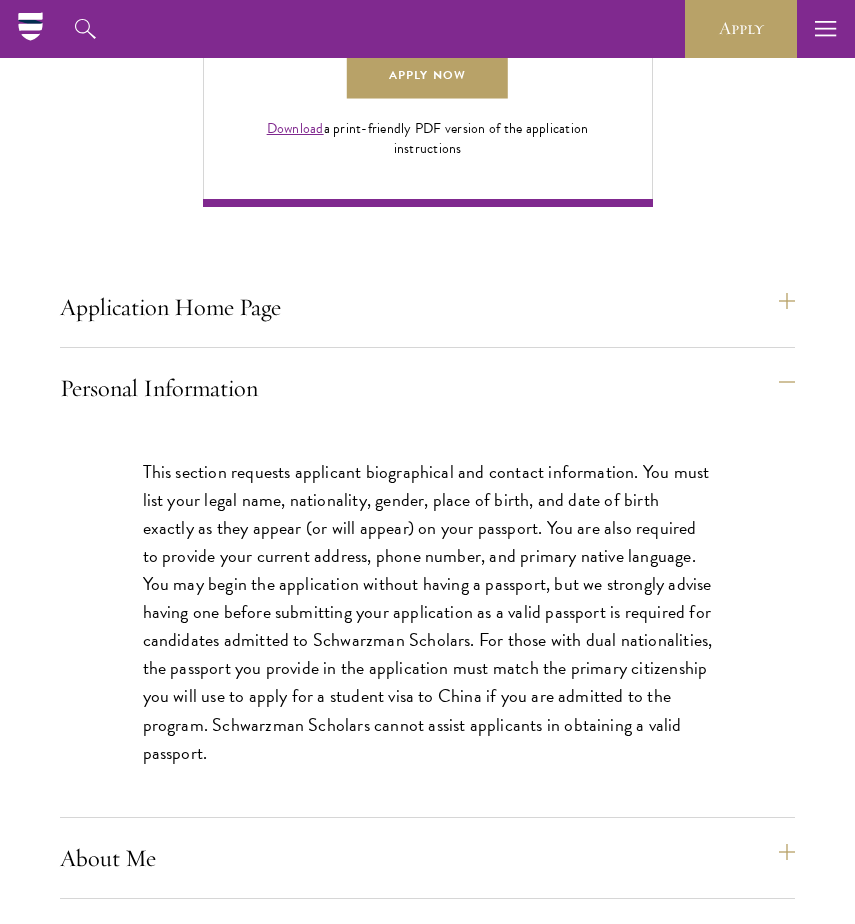 click on "Application Home Page
The online application form must be completed in English. All requirements must be submitted electronically; we do not accept materials via email or mail.
To begin, create an account to start a new application. The email address provided to create your account will be used for all correspondence about your admissions status. After creating an account, a system-generated email will be sent to you with a temporary PIN to activate your account. If you do not receive this email immediately, check your spam/junk folders. Add  admissions@schwarzmanscholars.org  to your safe senders list.
Once you have created an account, click “Start New Application” to begin your application. You do not have to complete your application in one sitting; you may access and continue your work as frequently as needed before final submission. To save your work, click on the “Continue” button.
Personal Information
." at bounding box center (427, 1110) 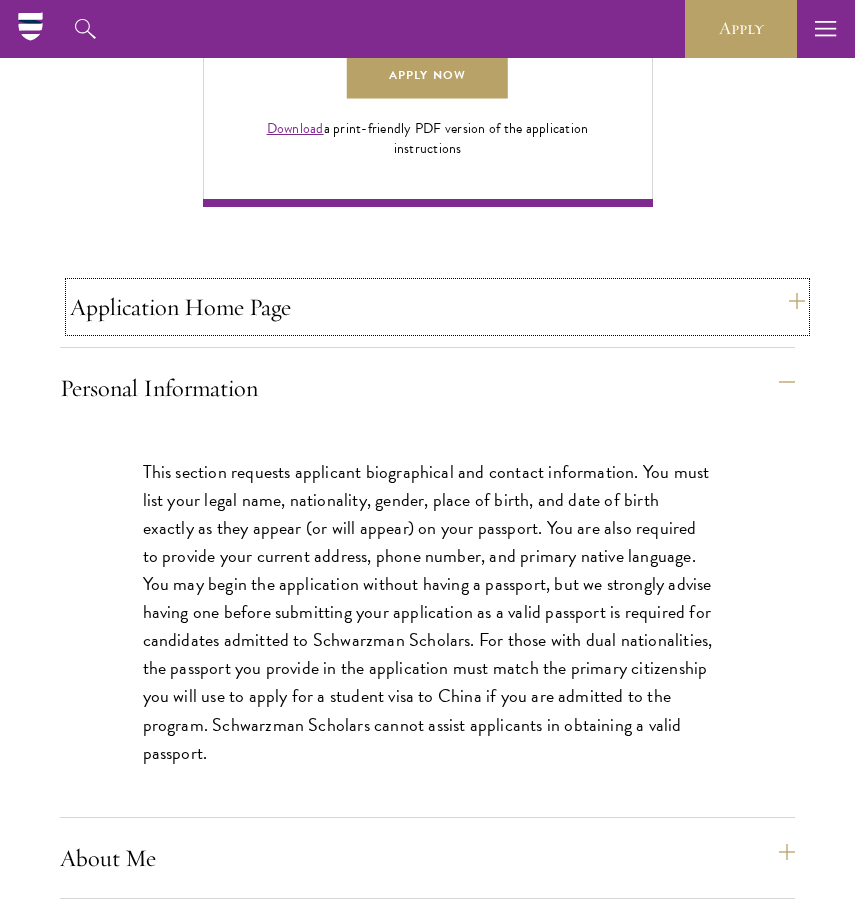 click on "Application Home Page" at bounding box center (437, 307) 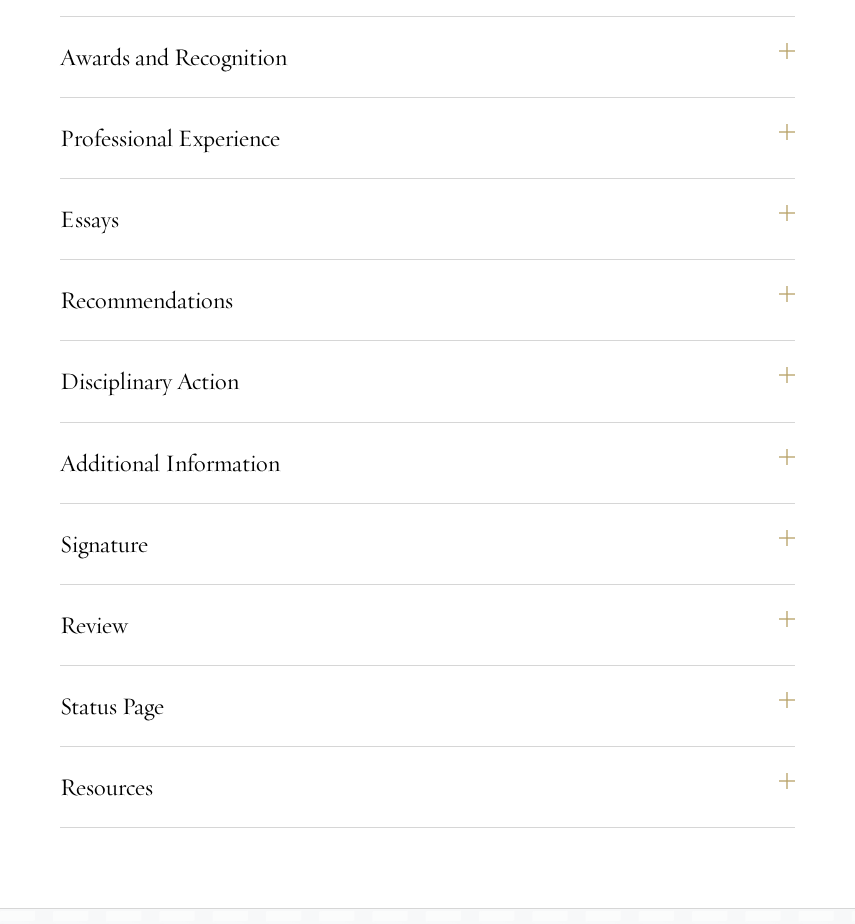 scroll, scrollTop: 2879, scrollLeft: 0, axis: vertical 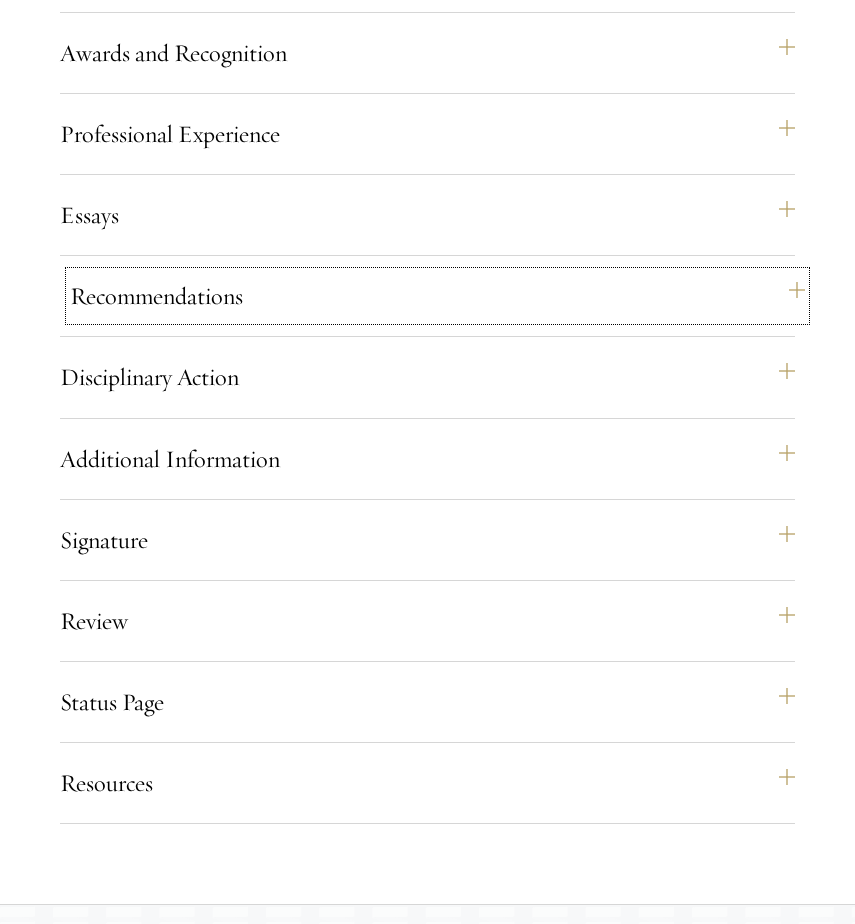 click on "Recommendations" at bounding box center (437, 296) 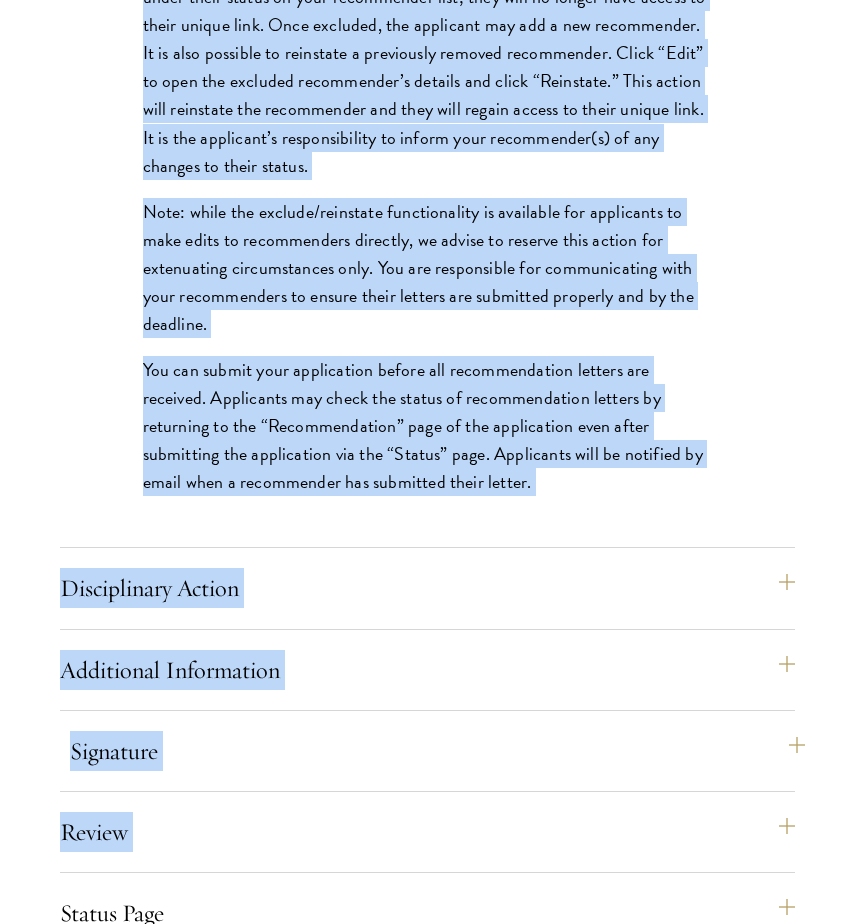 scroll, scrollTop: 3255, scrollLeft: 0, axis: vertical 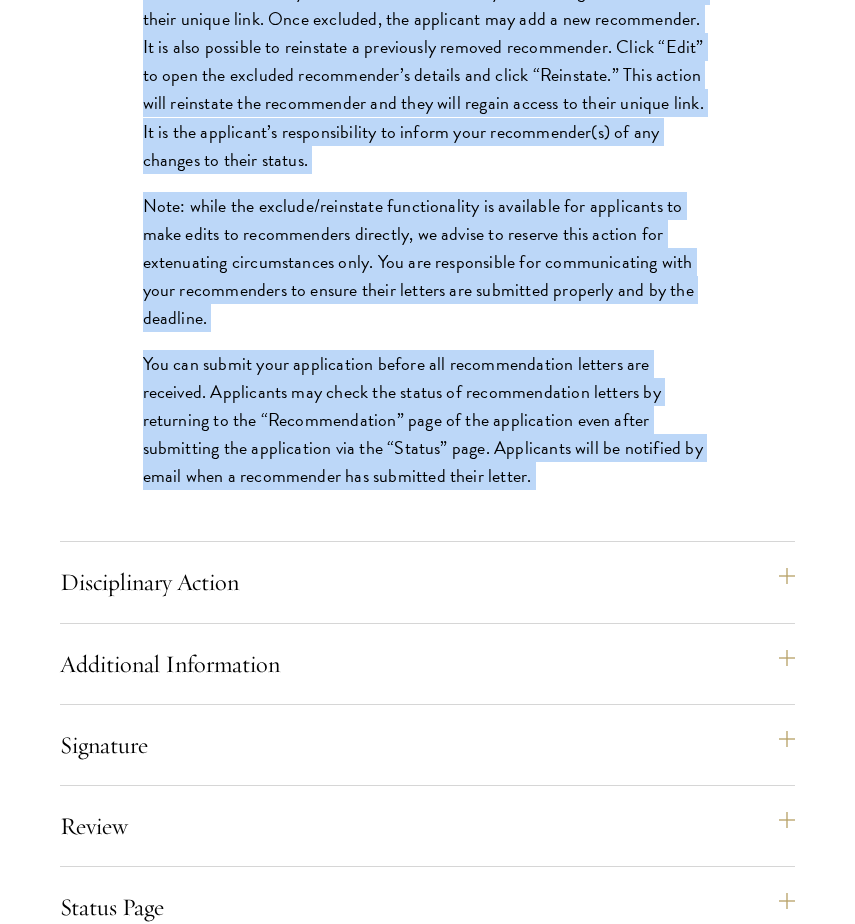 drag, startPoint x: 143, startPoint y: 108, endPoint x: 635, endPoint y: 579, distance: 681.1057 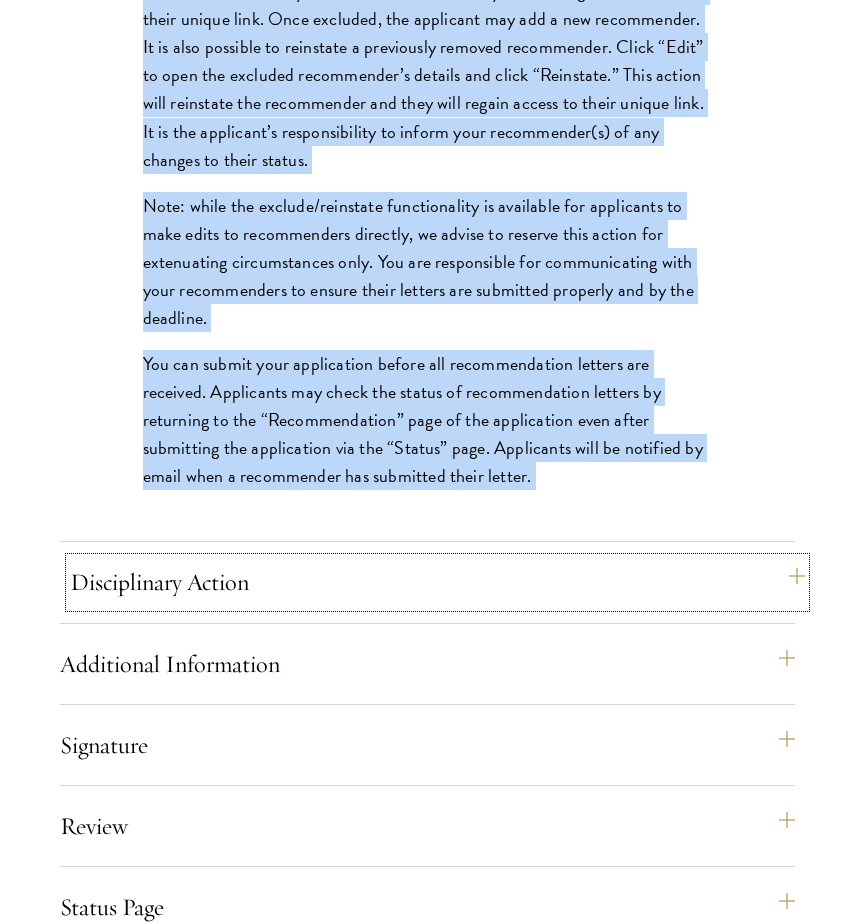 click on "Disciplinary Action" at bounding box center [437, 582] 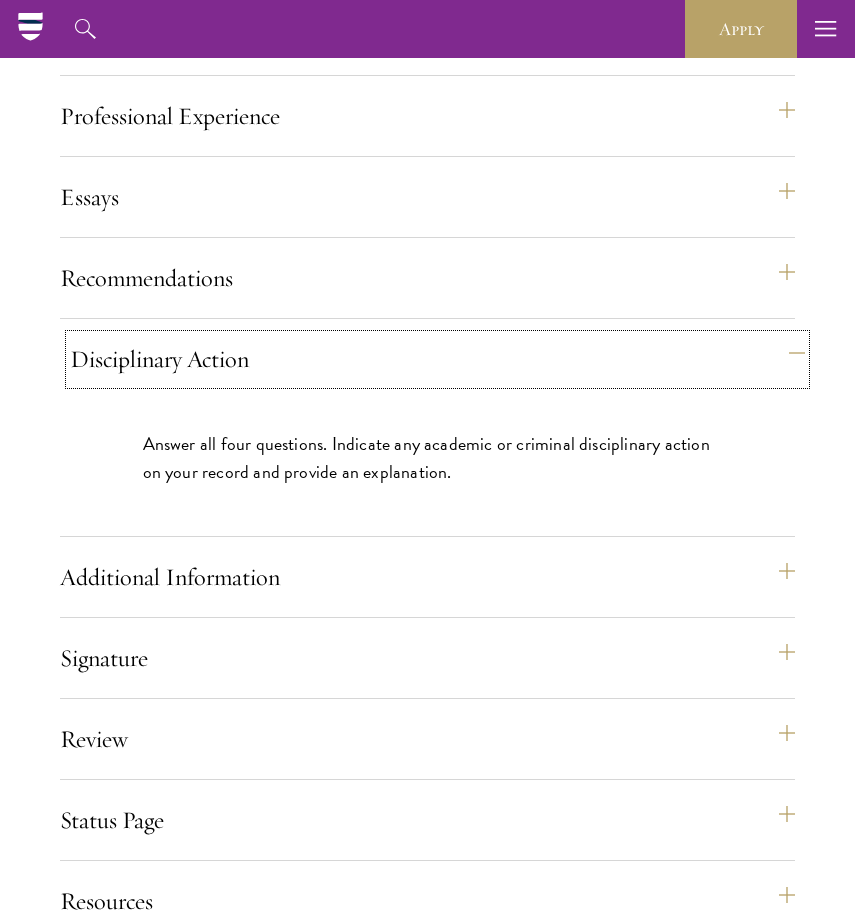 scroll, scrollTop: 2247, scrollLeft: 0, axis: vertical 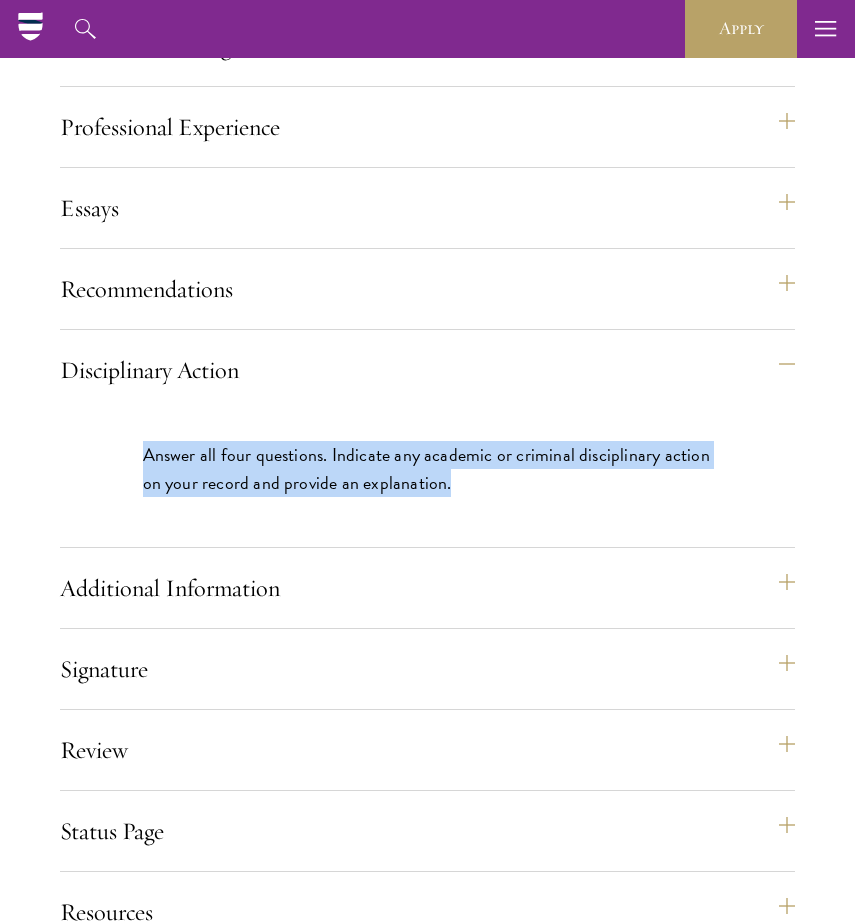 drag, startPoint x: 138, startPoint y: 482, endPoint x: 457, endPoint y: 525, distance: 321.88507 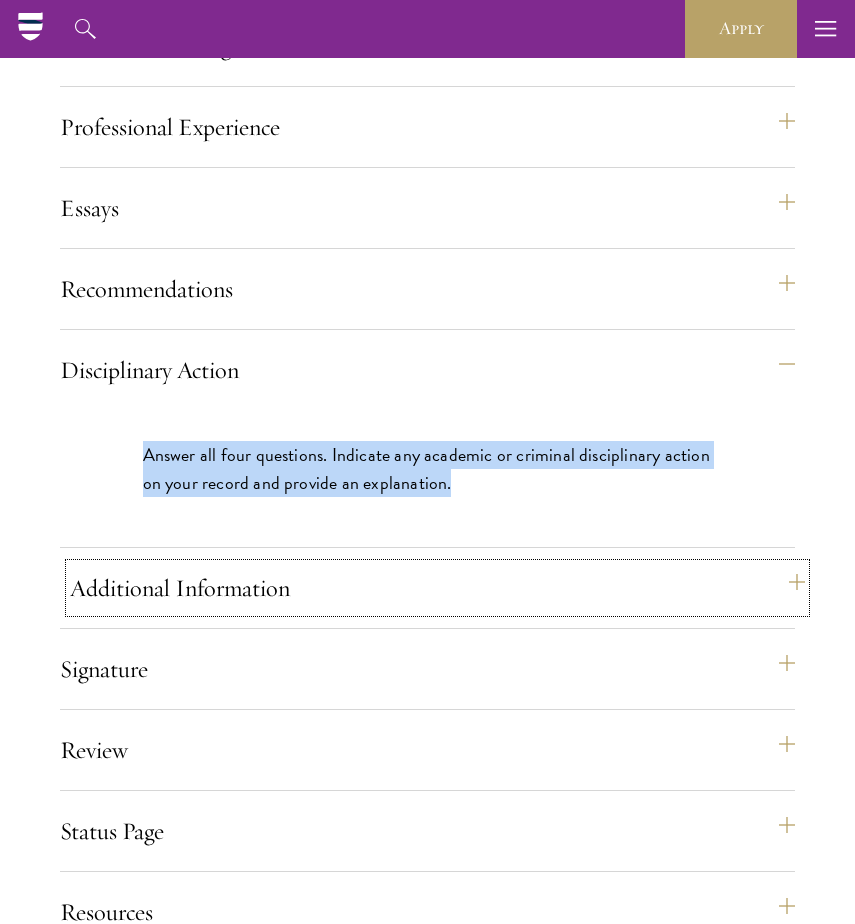 click on "Additional Information" at bounding box center [437, 588] 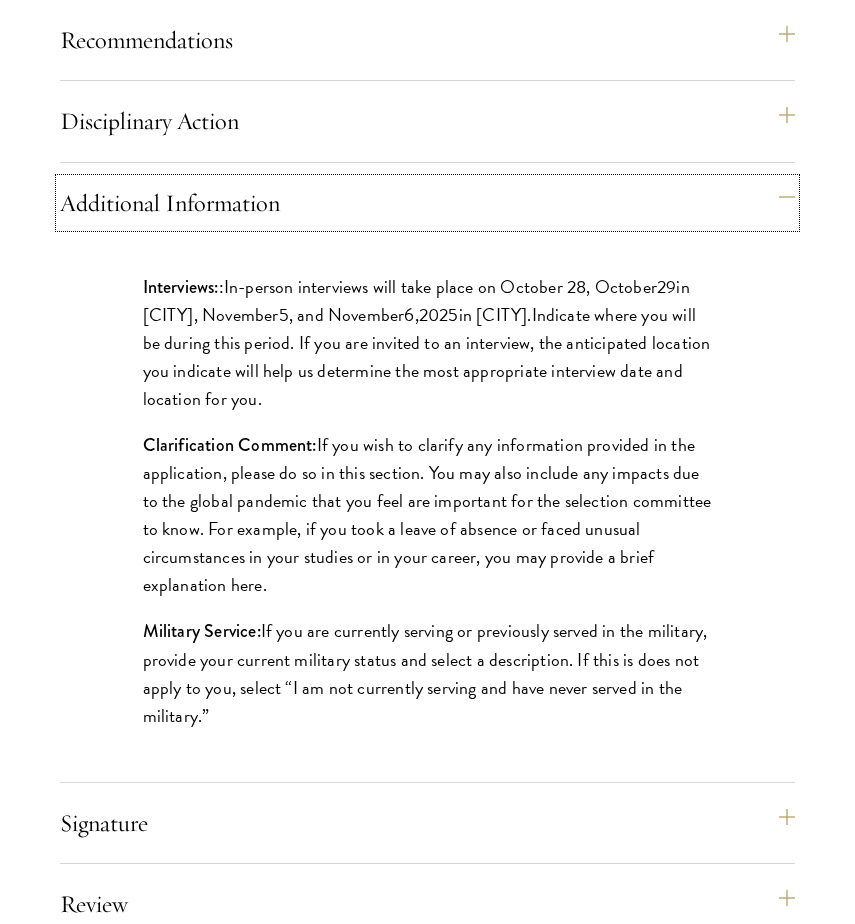 scroll, scrollTop: 2502, scrollLeft: 0, axis: vertical 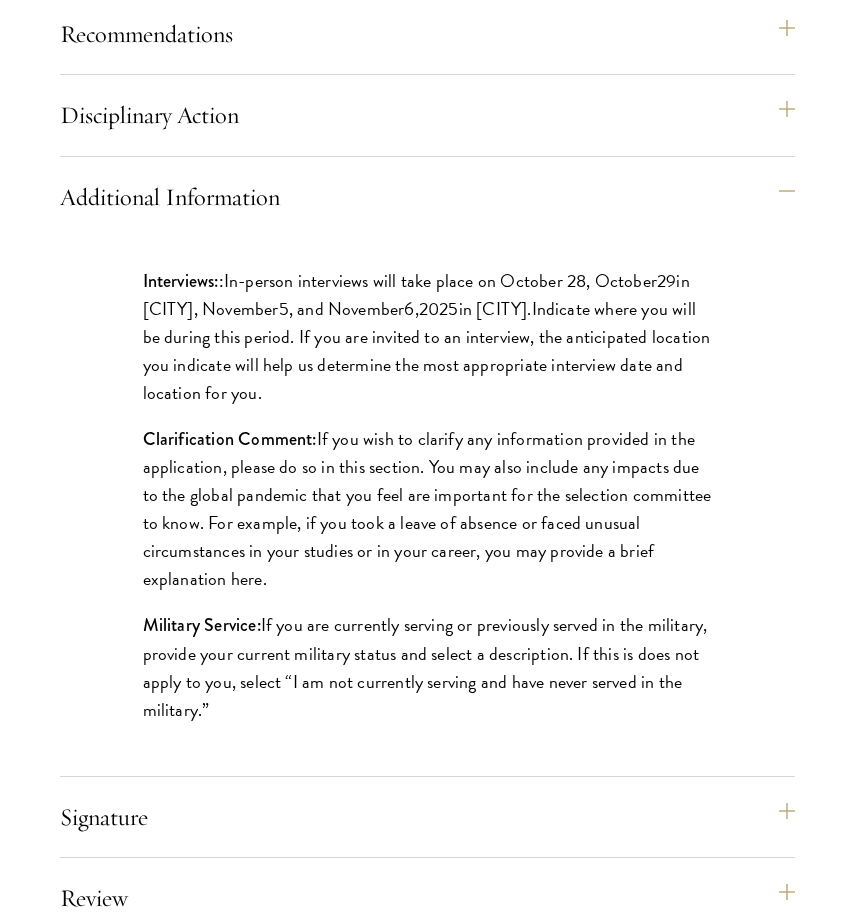click on "Interviews:  :  In-person interviews will take place on October 2 8 , October  29  in London, November  5 , and November  6 ,  20 25  in New York.  Indicate where you will be during this period. If you are invited to an interview, the anticipated location you indicate will help us determine the most appropriate interview date and location for you.
Clarification Comment:  If you wish to clarify any information provided in the application, please do so in this section. You may also include any impacts due to the global pandemic that you feel are important for the selection committee to know. For example, if you took a leave of absence or faced unusual circumstances in your studies or in your career, you may provide a brief explanation here.
Military Service:  If you are currently serving or previously served in the military, provide your current military status and select a description. If this is does not apply to you, select “I am not currently serving and have never served in the military.”" at bounding box center (428, 505) 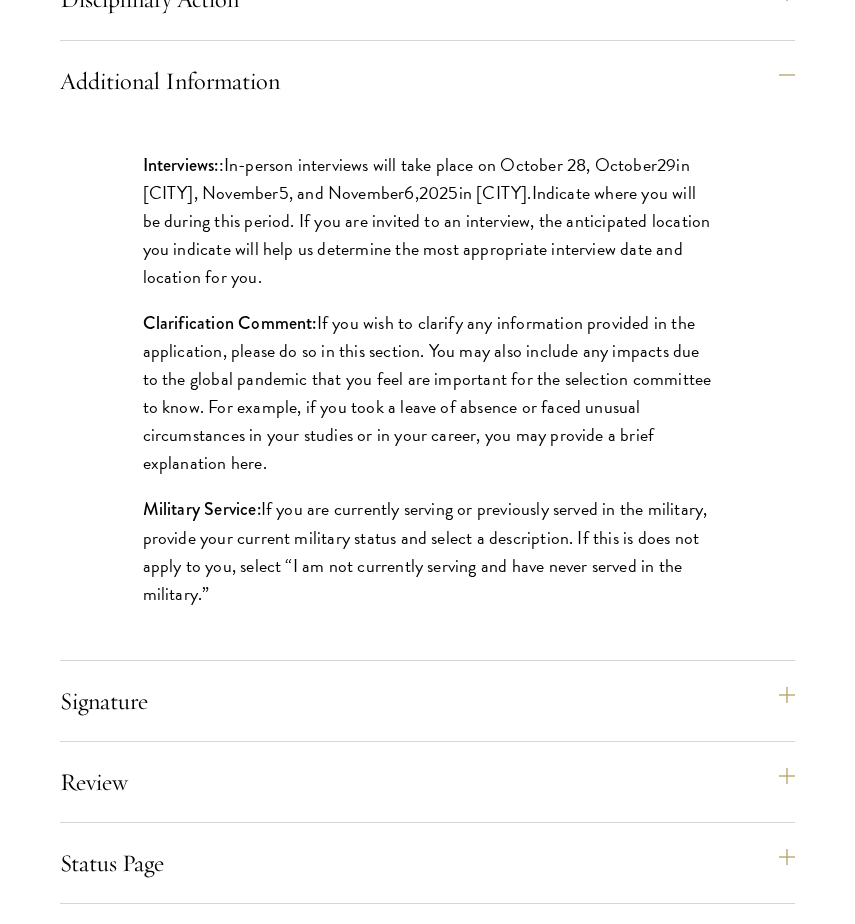 scroll, scrollTop: 2653, scrollLeft: 0, axis: vertical 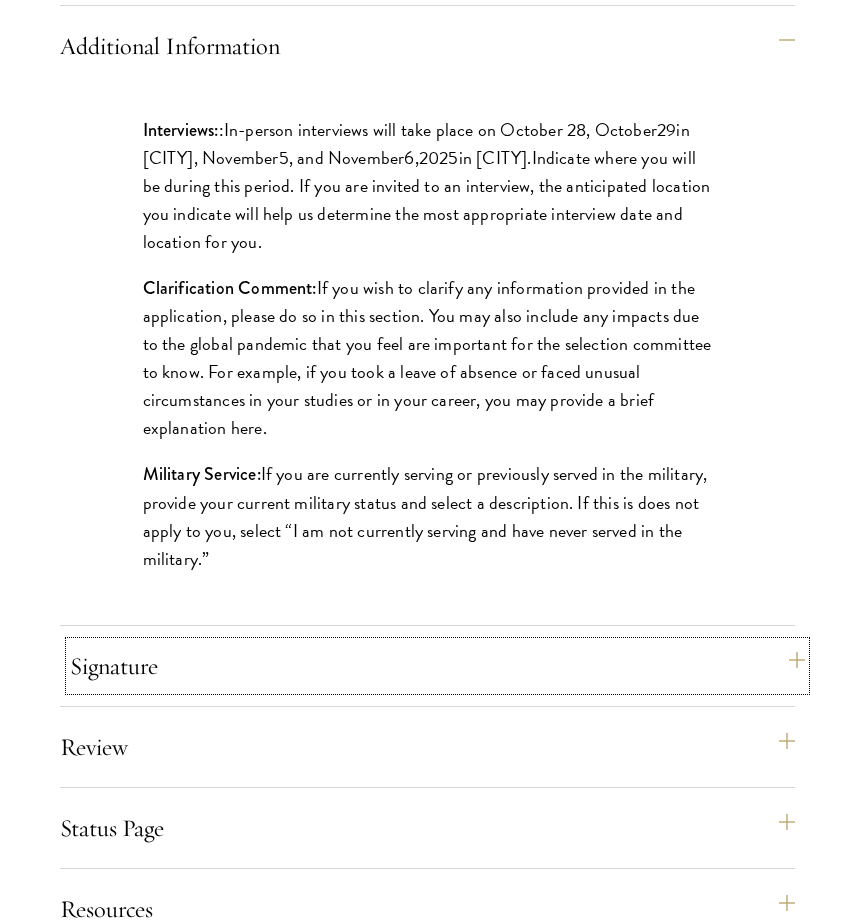 click on "Signature" at bounding box center (437, 666) 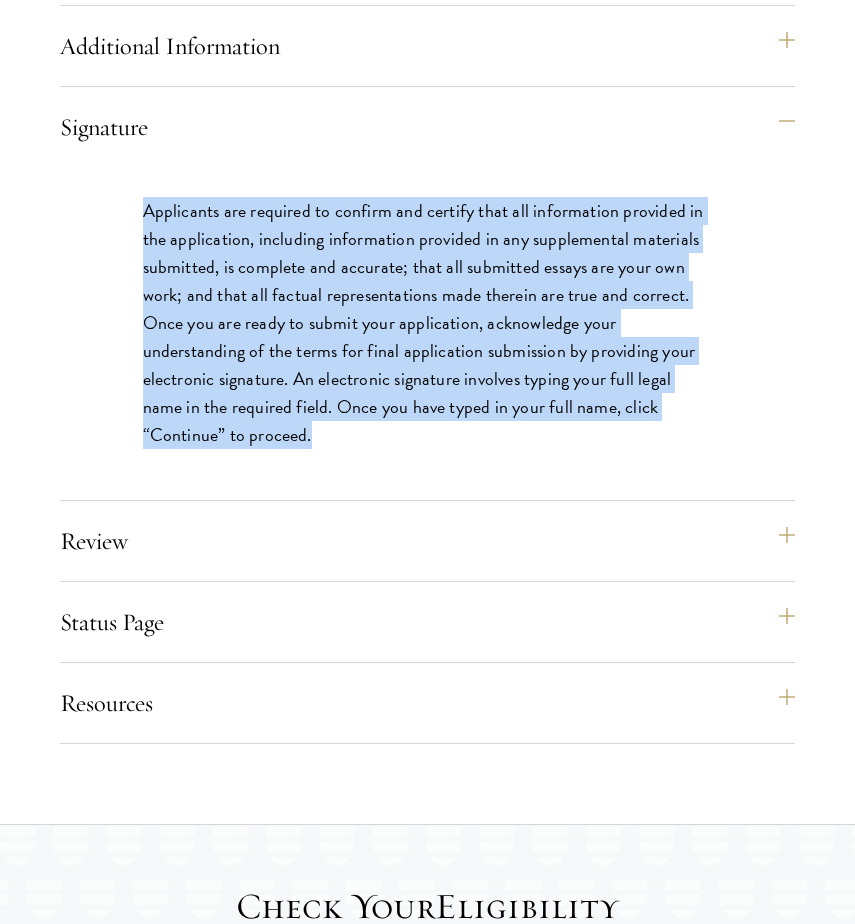 drag, startPoint x: 138, startPoint y: 241, endPoint x: 392, endPoint y: 473, distance: 344.00583 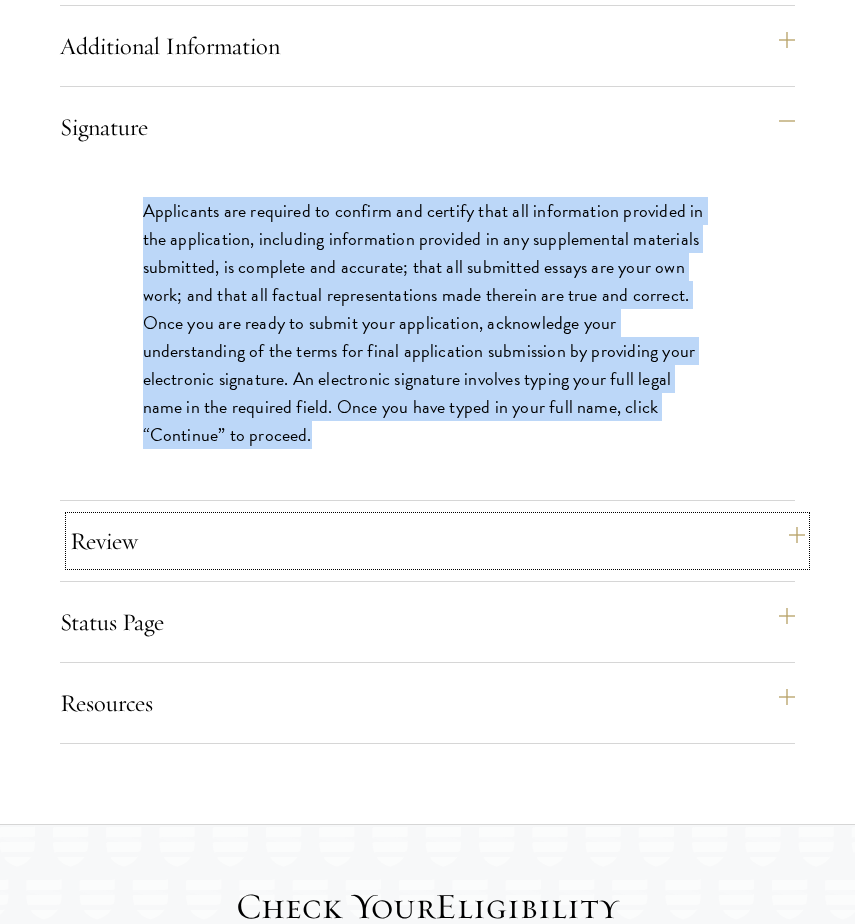 click on "Review" at bounding box center [437, 541] 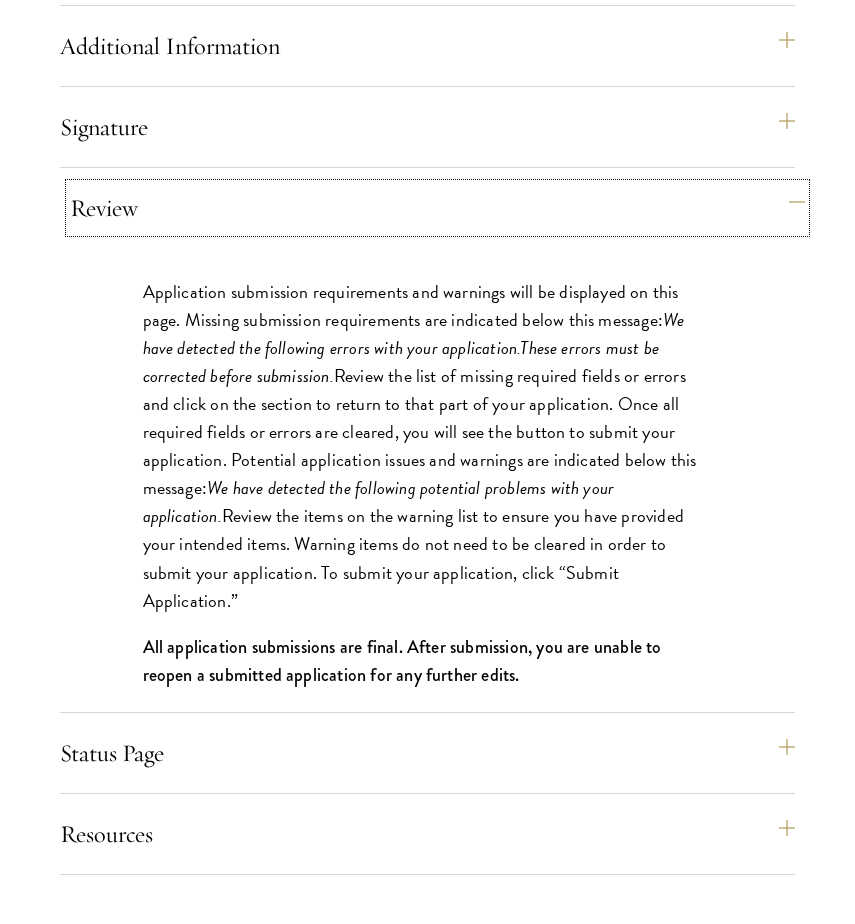 scroll, scrollTop: 2699, scrollLeft: 0, axis: vertical 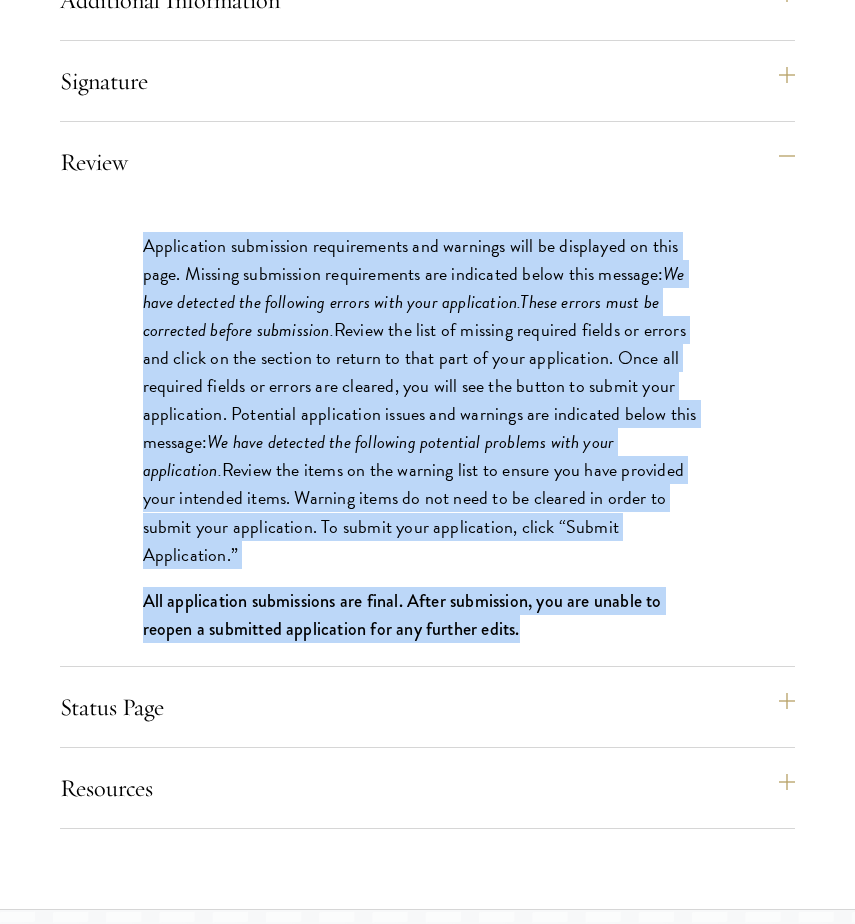 drag, startPoint x: 143, startPoint y: 279, endPoint x: 564, endPoint y: 642, distance: 555.88666 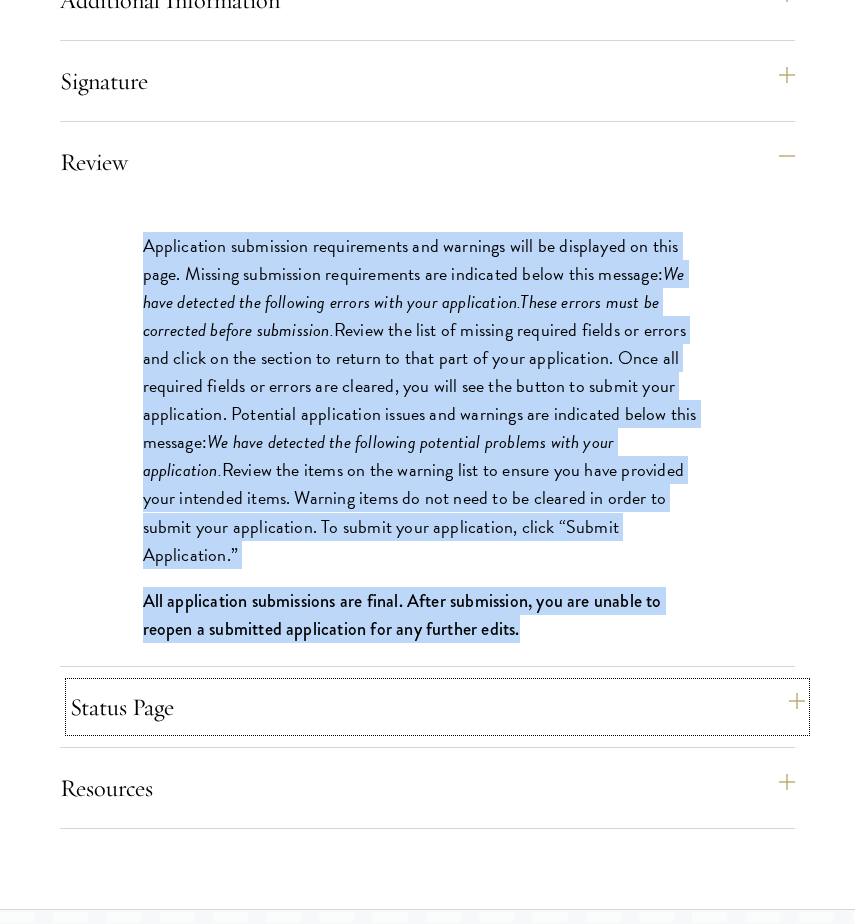 click on "Status Page" at bounding box center (437, 707) 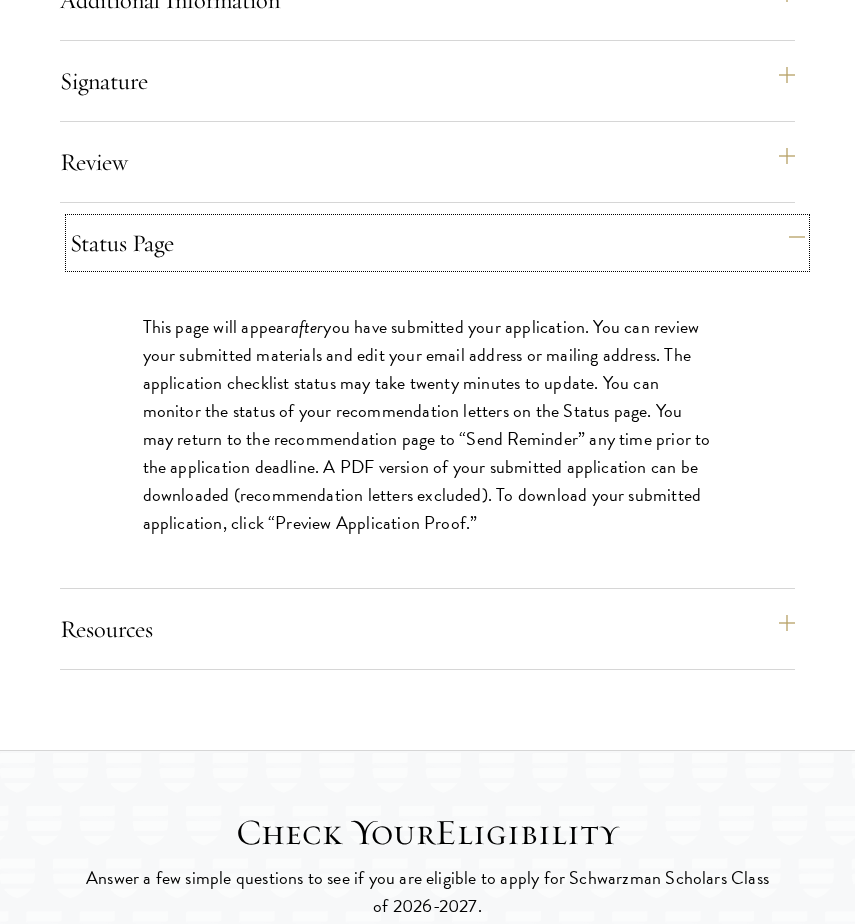 scroll, scrollTop: 2756, scrollLeft: 0, axis: vertical 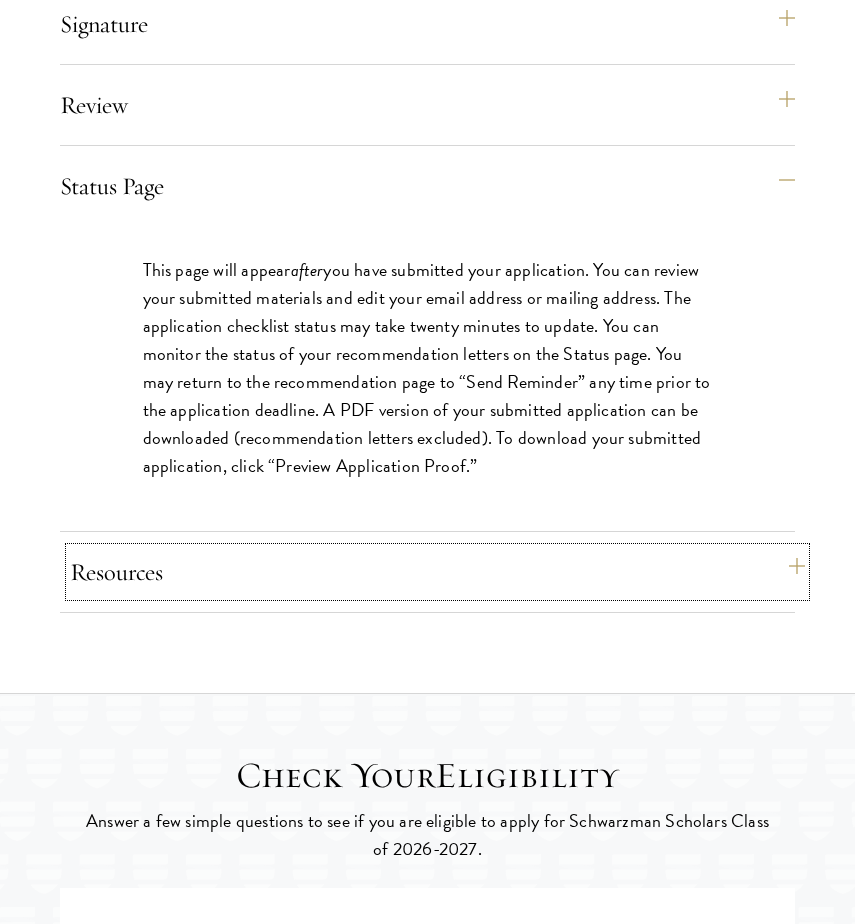 click on "Resources" at bounding box center (437, 572) 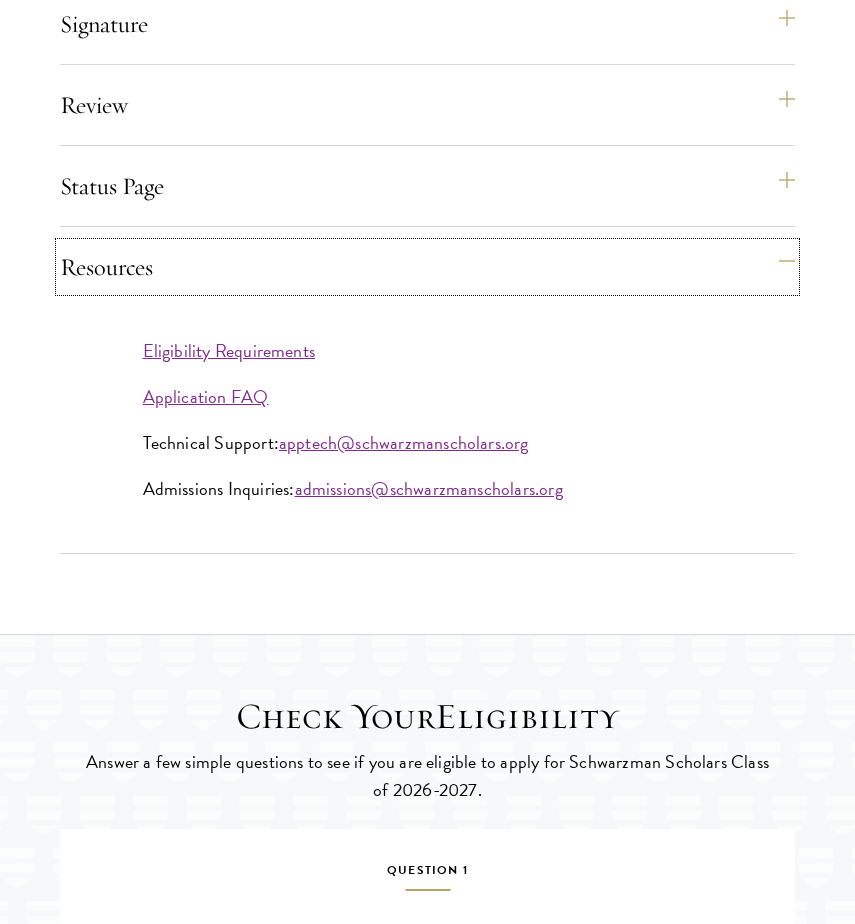 type 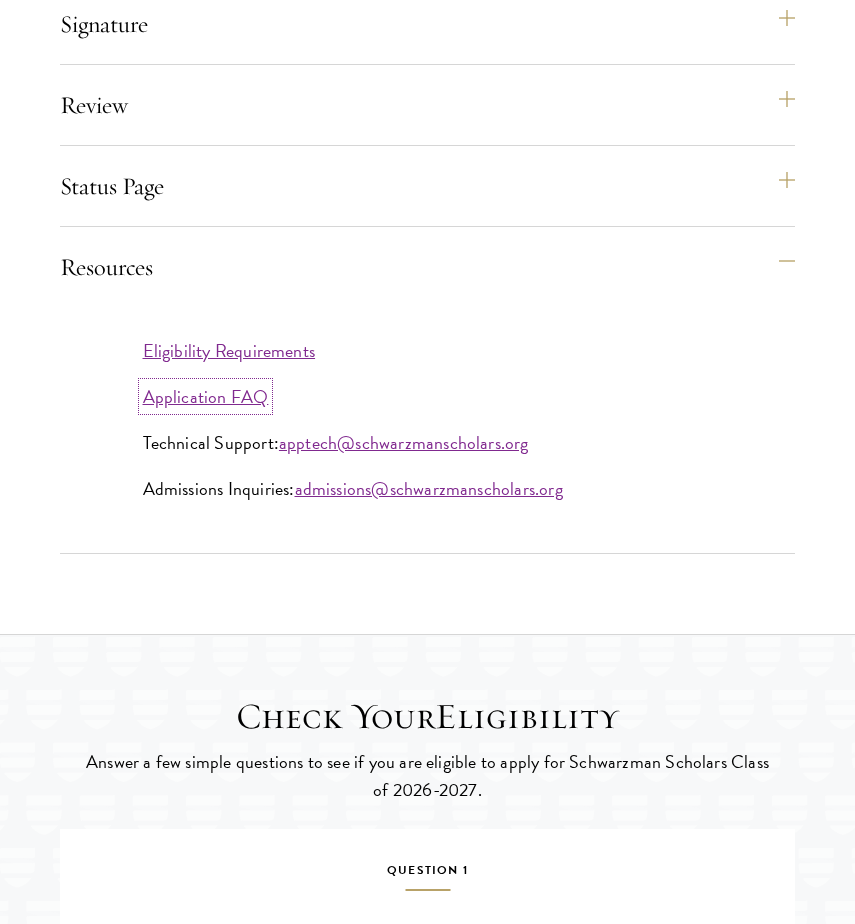 click on "Application FAQ" at bounding box center (206, 396) 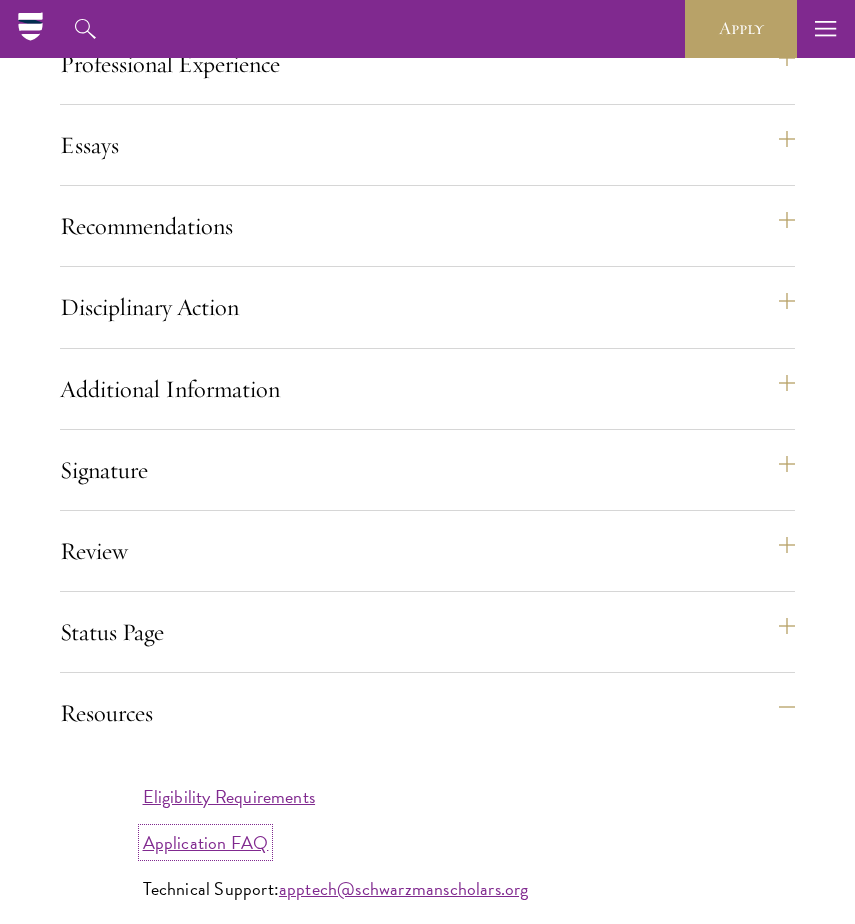 scroll, scrollTop: 2301, scrollLeft: 0, axis: vertical 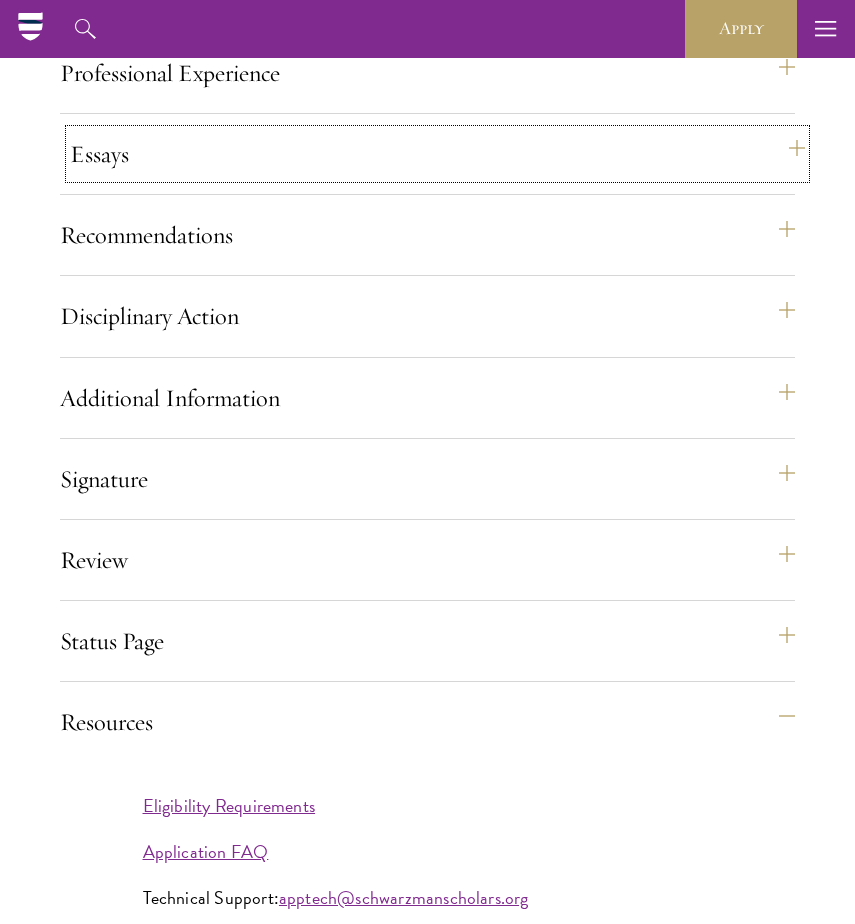 click on "Essays" at bounding box center (437, 154) 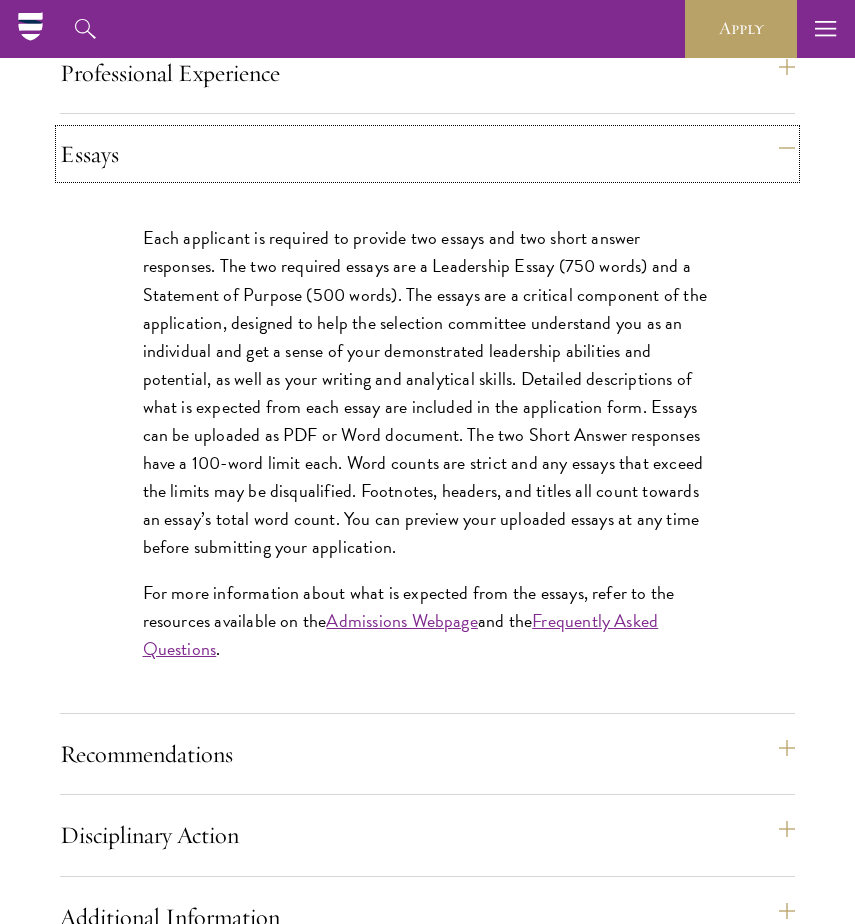 scroll, scrollTop: 2268, scrollLeft: 0, axis: vertical 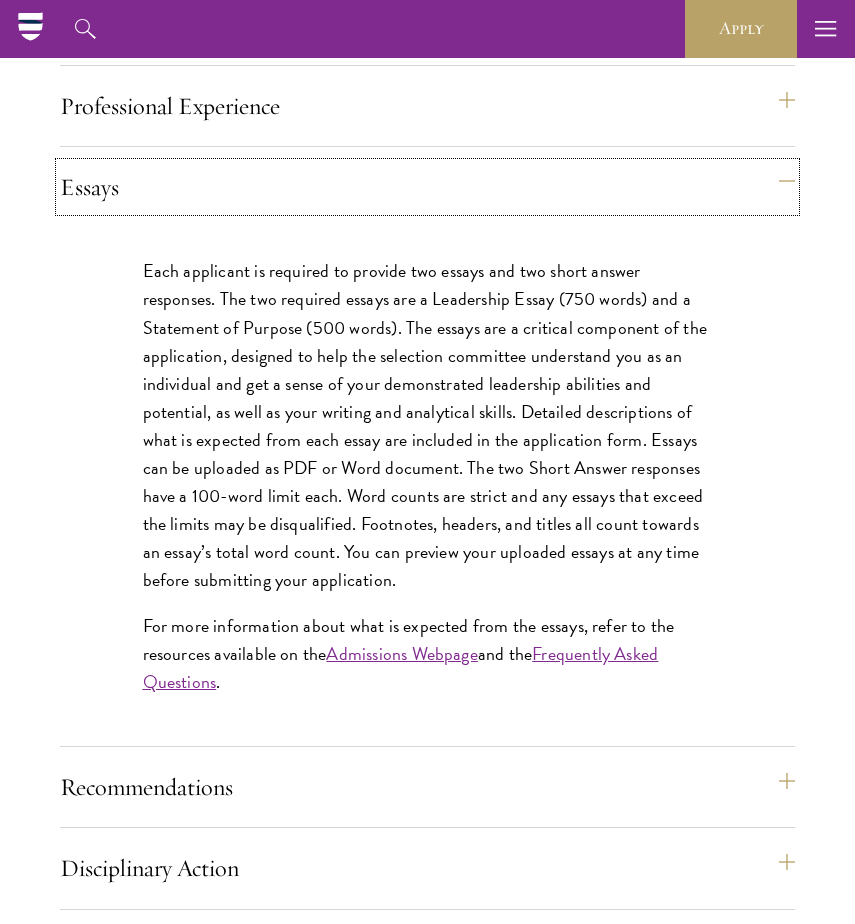 type 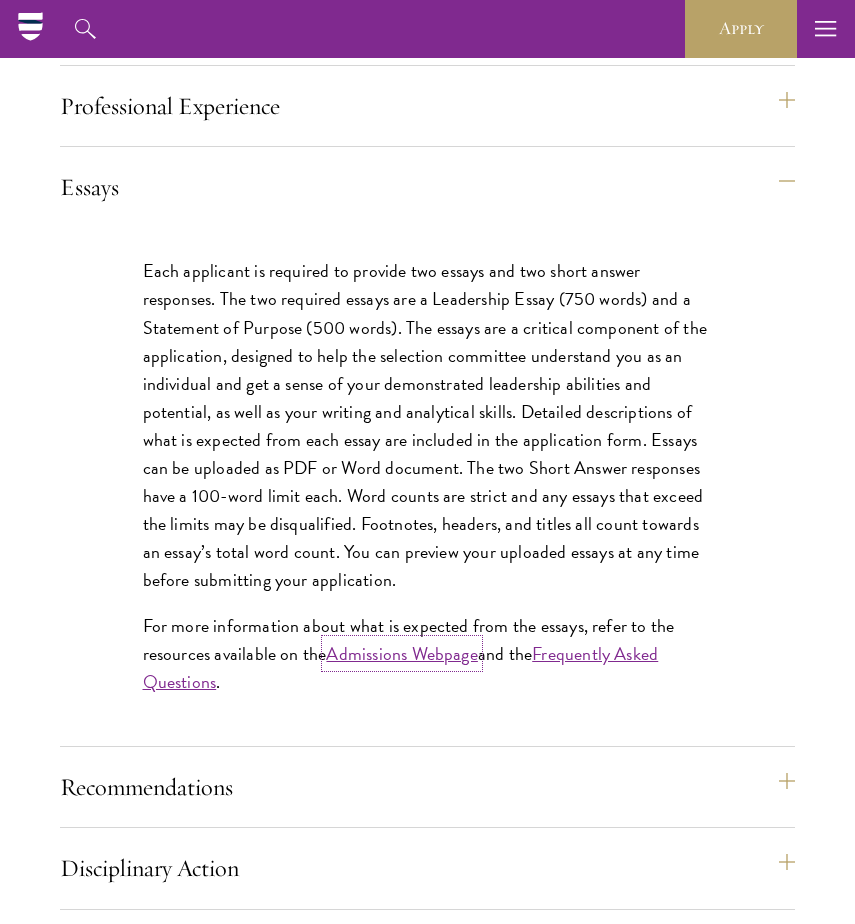 click on "Admissions Webpage" at bounding box center [401, 653] 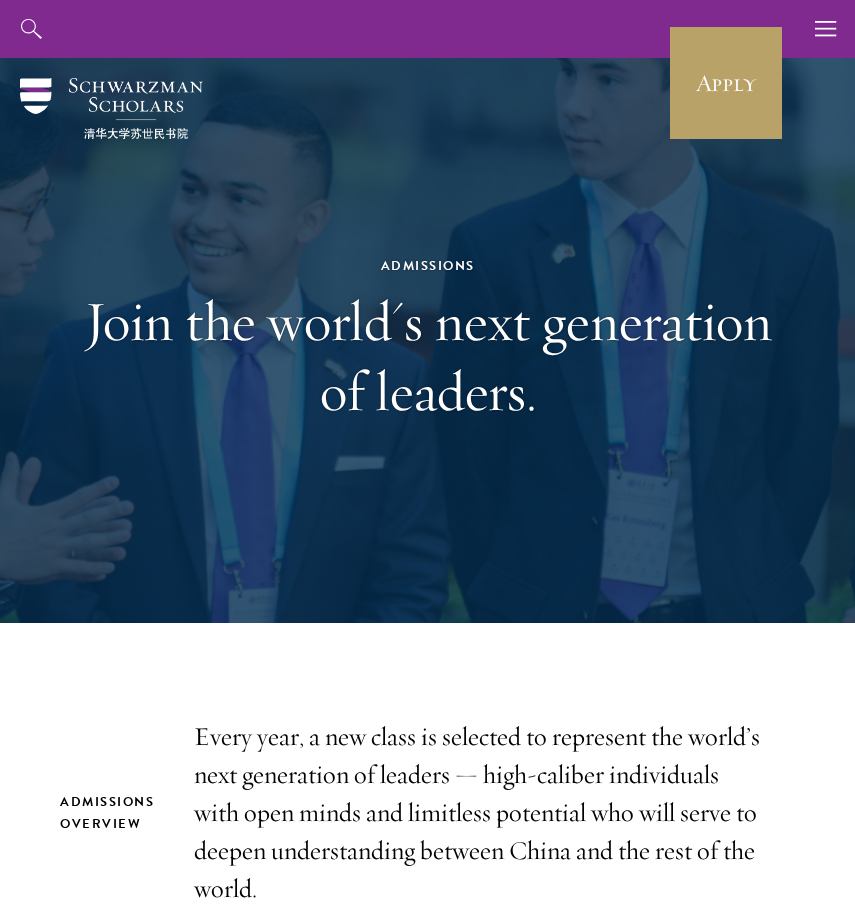 scroll, scrollTop: 0, scrollLeft: 0, axis: both 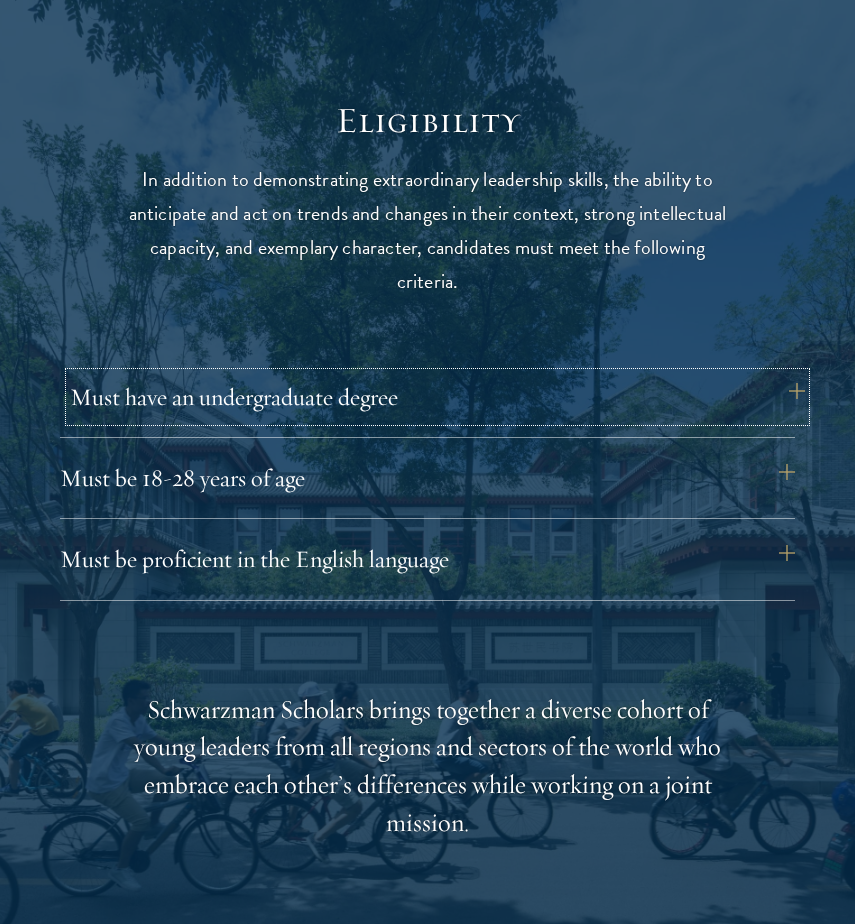 click on "Must have an undergraduate degree" at bounding box center (437, 397) 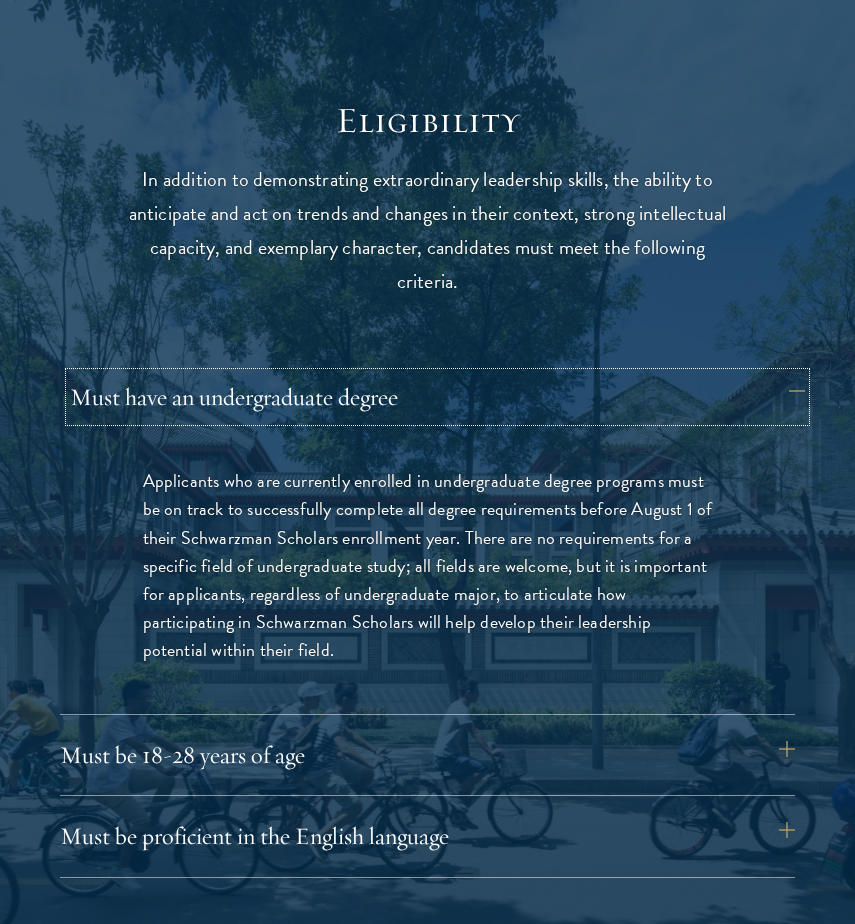 click on "Must have an undergraduate degree" at bounding box center (437, 397) 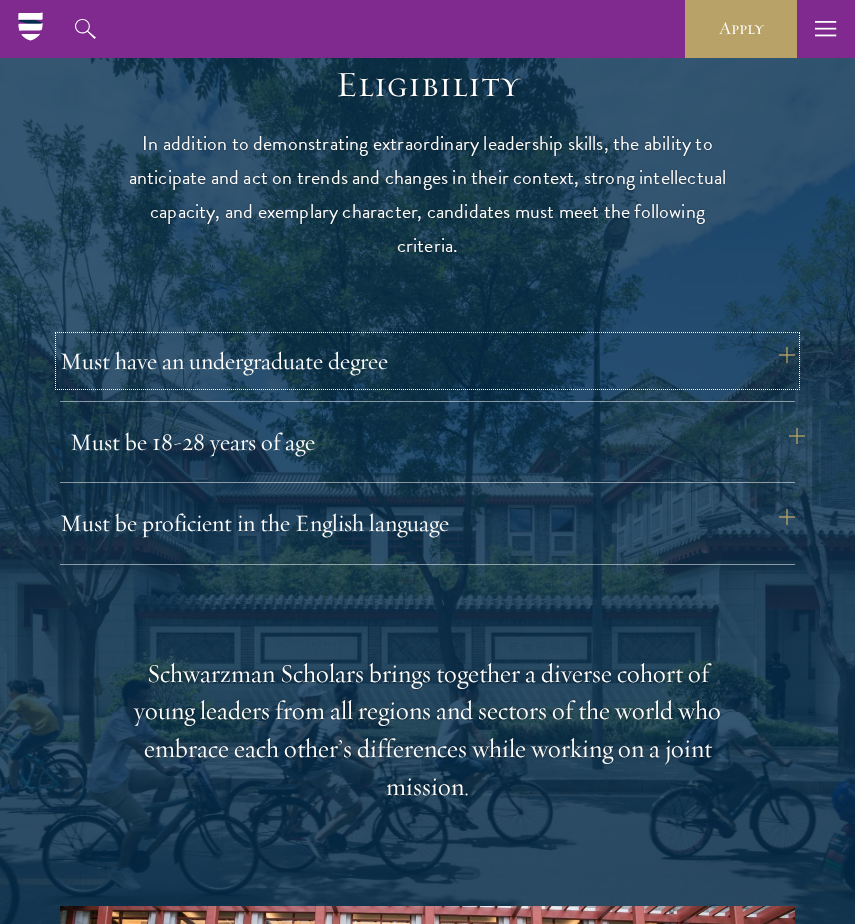 scroll, scrollTop: 2369, scrollLeft: 0, axis: vertical 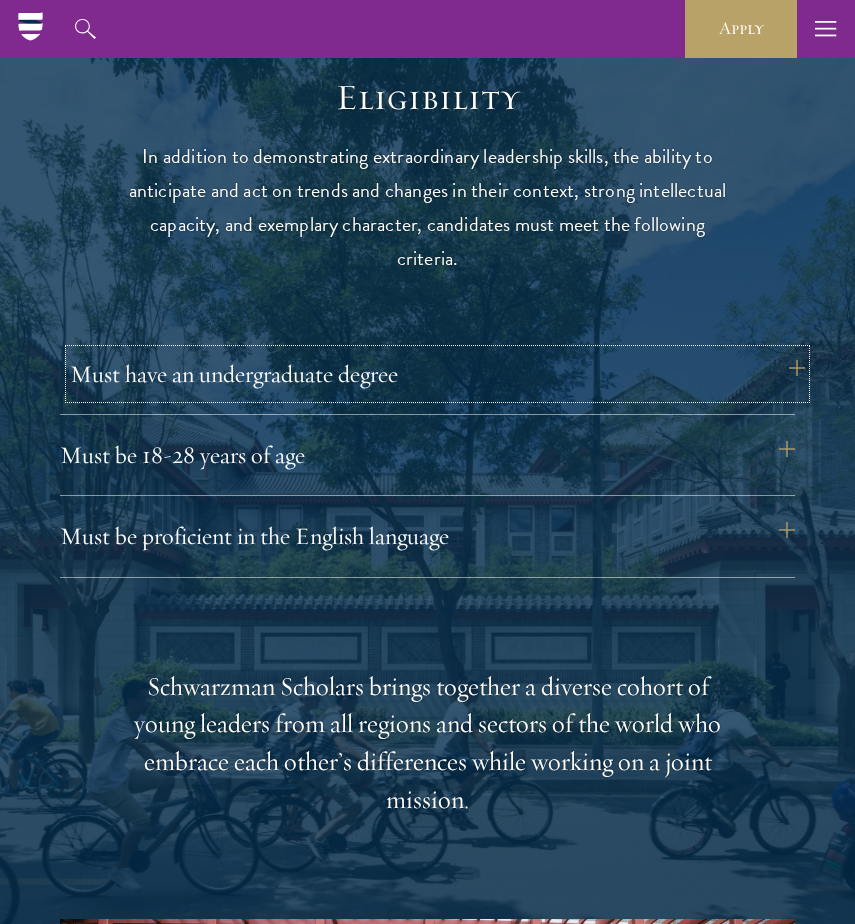click on "Must have an undergraduate degree" at bounding box center (437, 374) 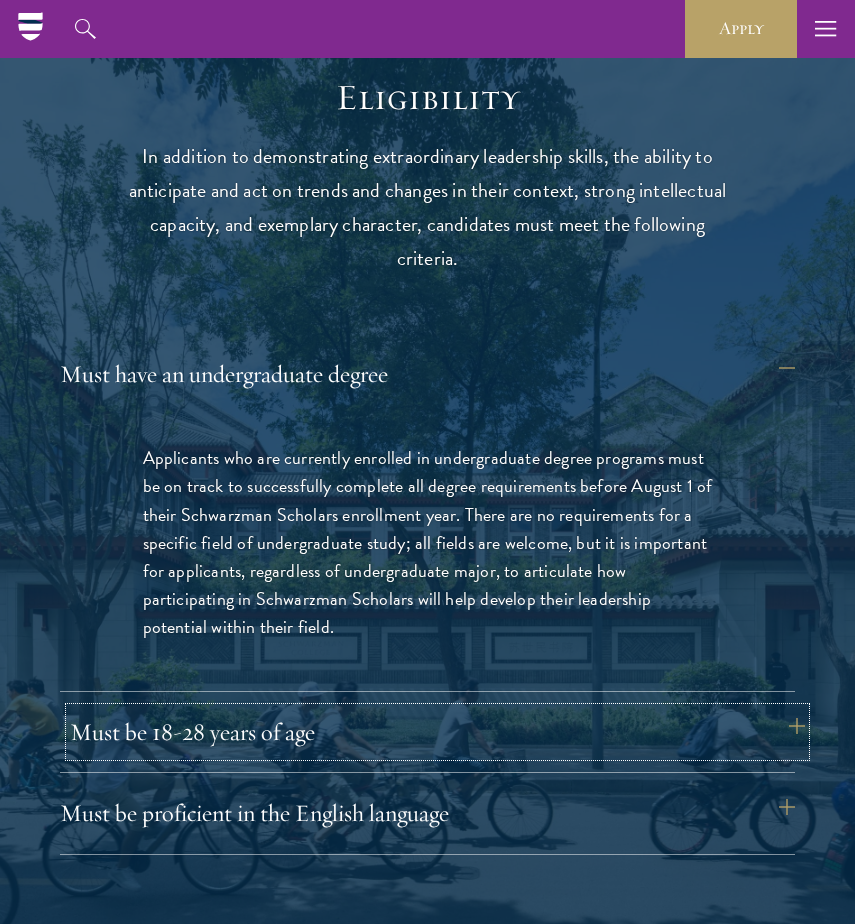 click on "Must be 18-28 years of age" at bounding box center (437, 732) 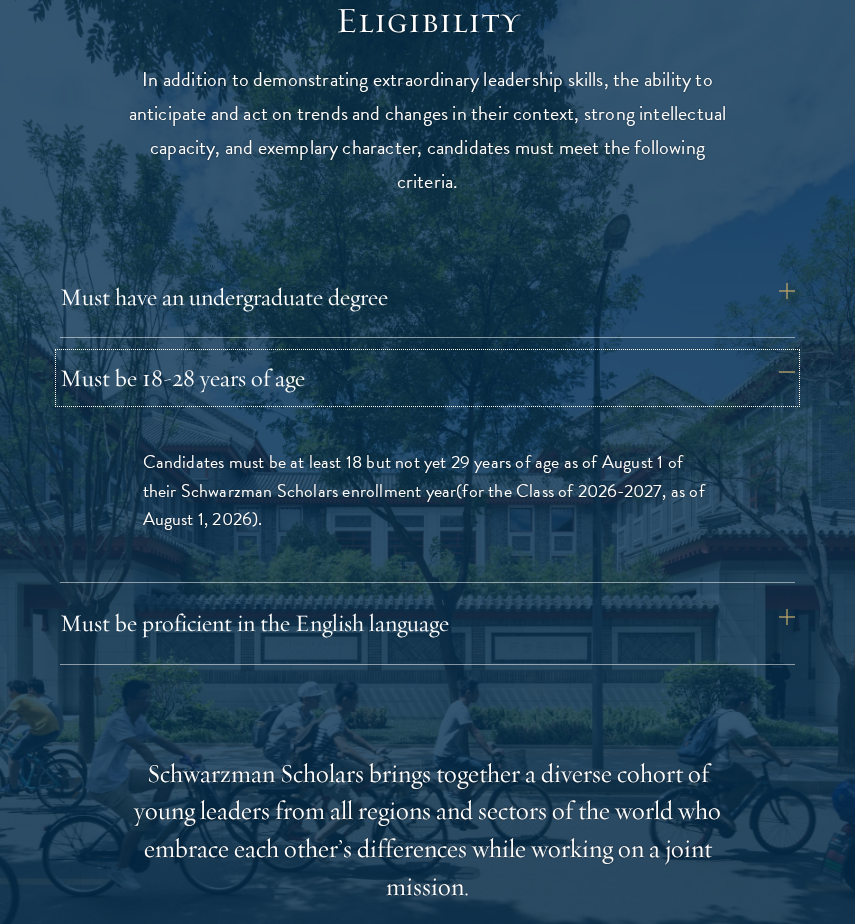 scroll, scrollTop: 2464, scrollLeft: 0, axis: vertical 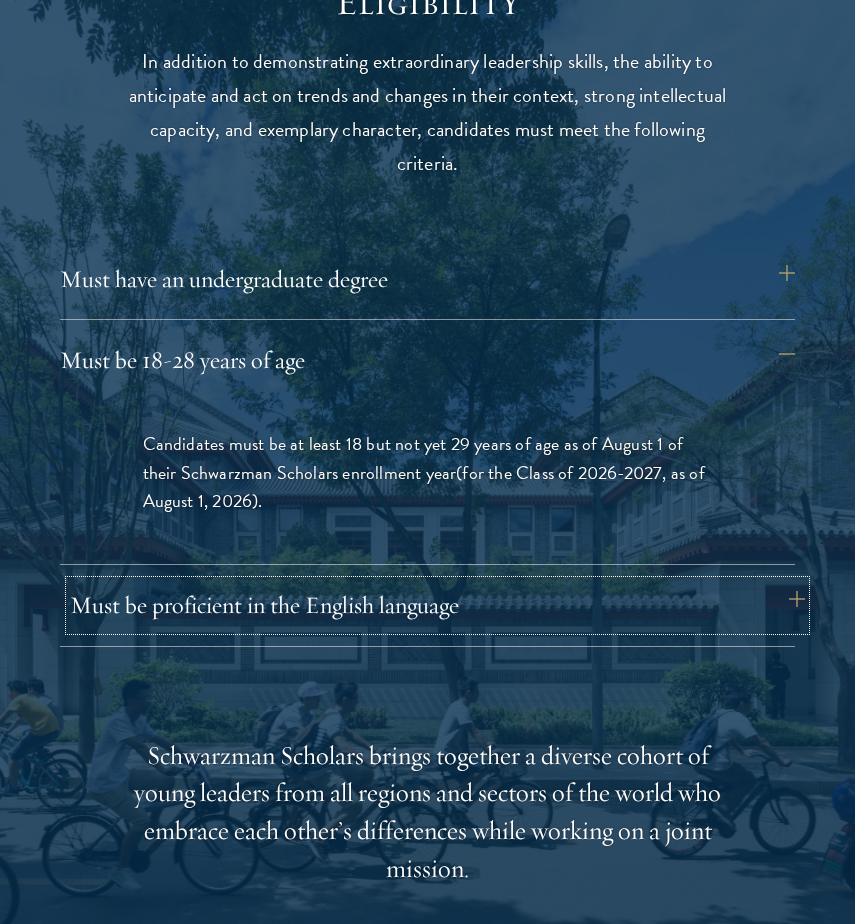 click on "Must be proficient in the English language" at bounding box center [437, 605] 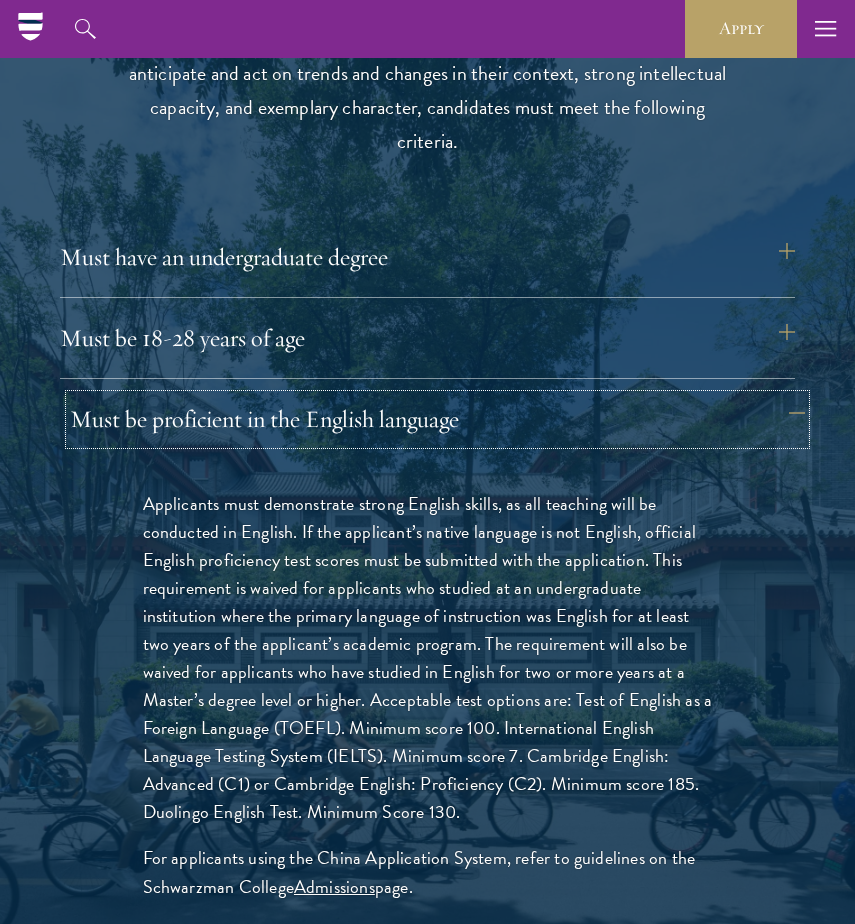 scroll, scrollTop: 2475, scrollLeft: 0, axis: vertical 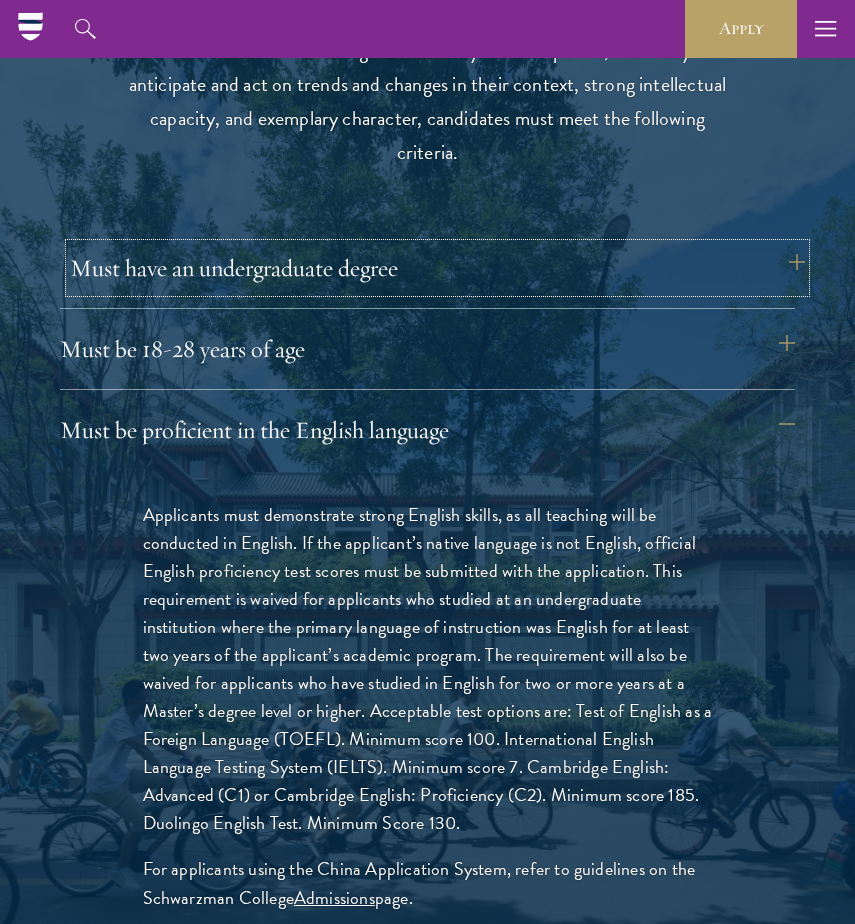 click on "Must have an undergraduate degree" at bounding box center (437, 268) 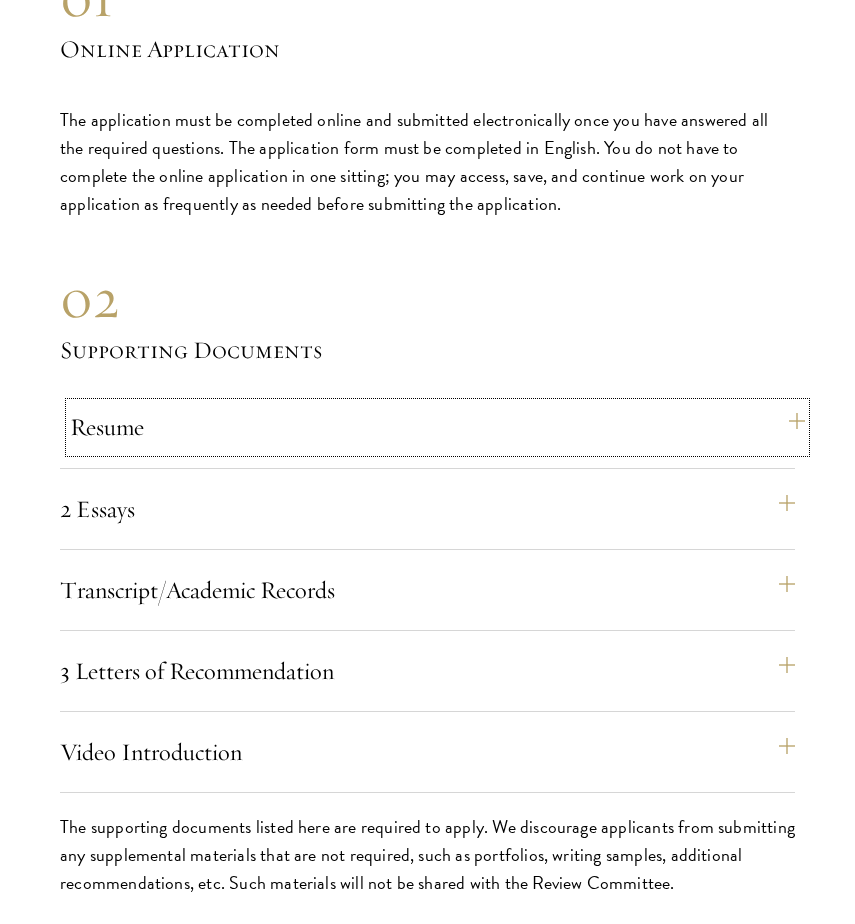 click on "Resume" at bounding box center (437, 427) 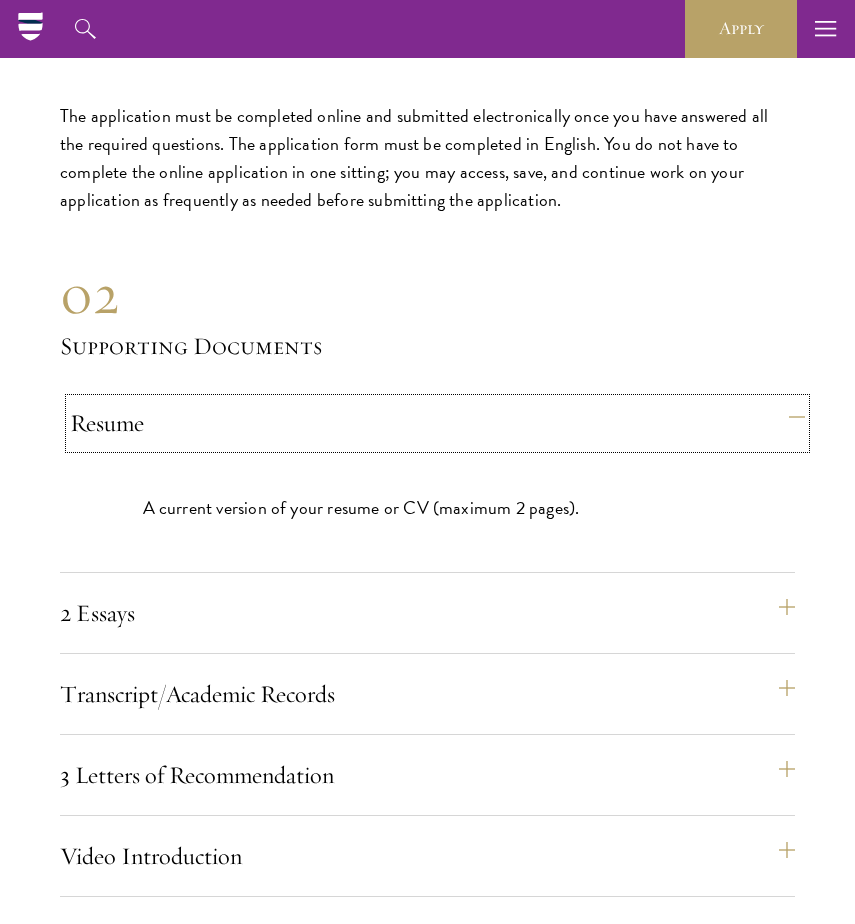 scroll, scrollTop: 6654, scrollLeft: 0, axis: vertical 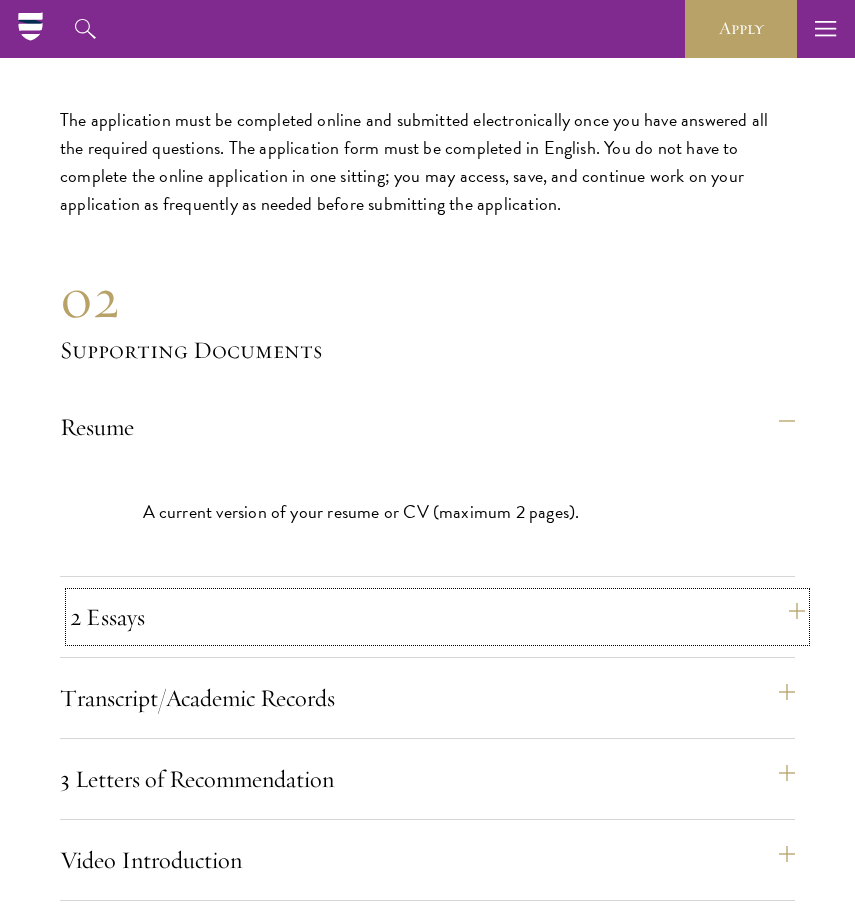 click on "2 Essays" at bounding box center [437, 617] 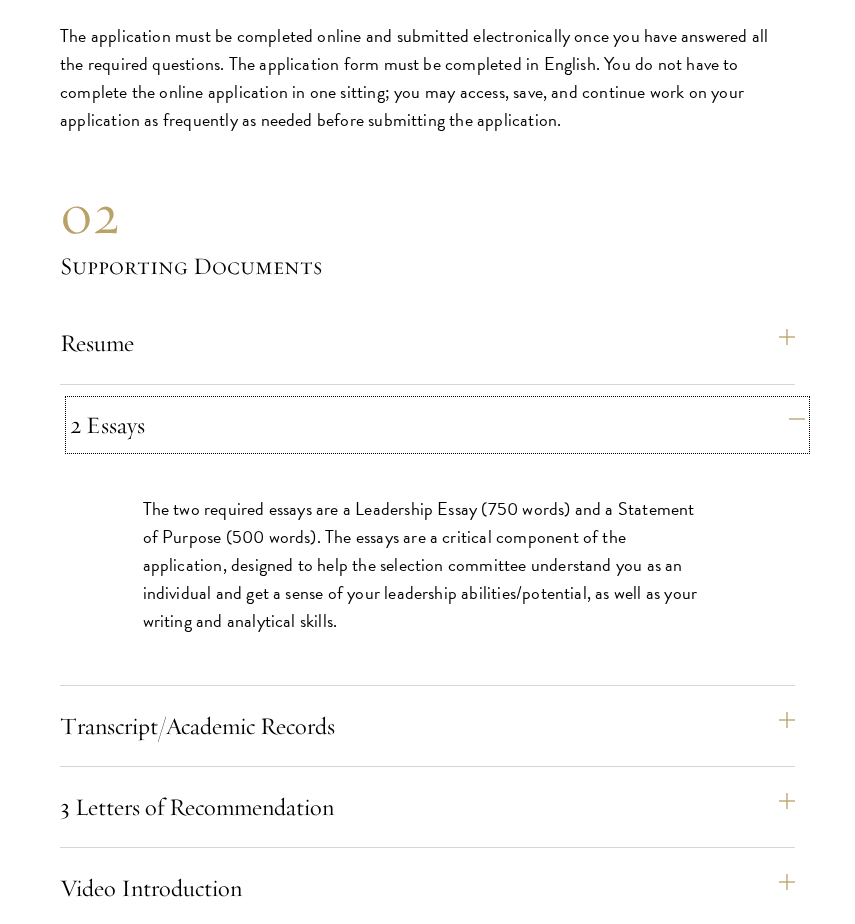scroll, scrollTop: 6739, scrollLeft: 0, axis: vertical 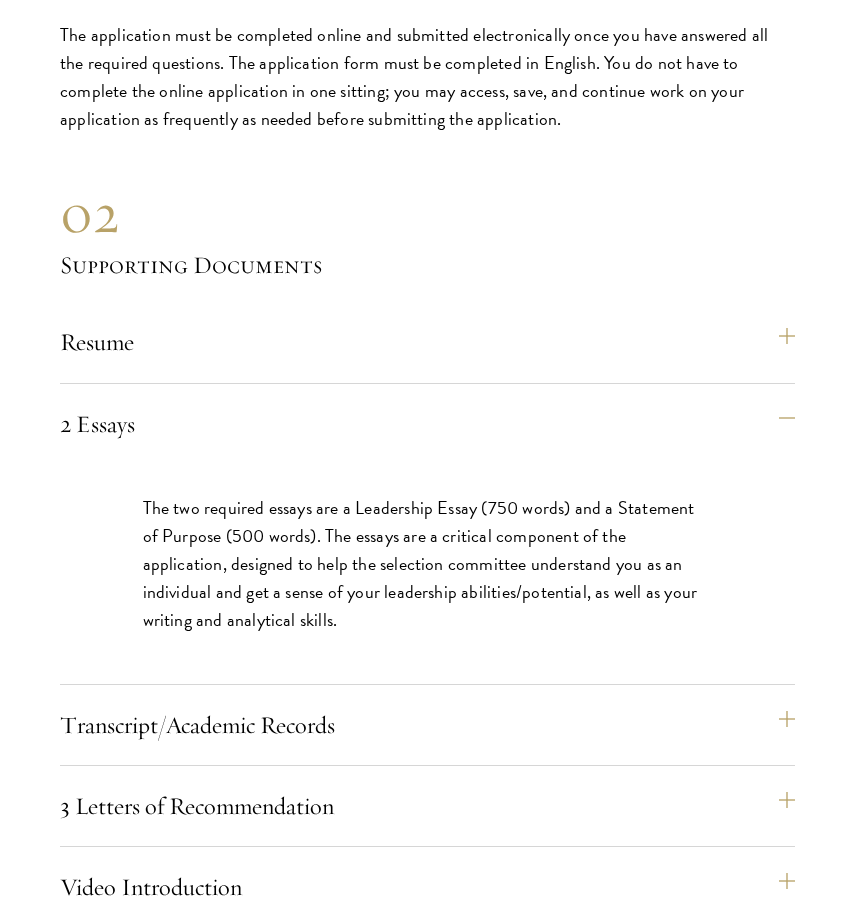 click on "Resume
A current version of your resume or CV (maximum 2 pages).
2 Essays
The two required essays are a Leadership Essay (750 words) and a Statement of Purpose (500 words). The essays are a critical component of the application, designed to help the selection committee understand you as an individual and get a sense of your leadership abilities/potential, as well as your writing and analytical skills.
Transcript/Academic Records
You are required to scan and upload official transcripts for each degree-granting post-secondary education institution you attended.
3 Letters of Recommendation
Recommenders should know you well and be able to speak to your intellectual abilities, personal characteristics, and leadership potential using specific examples from their direct experience working with you.
Video Introduction" at bounding box center (427, 622) 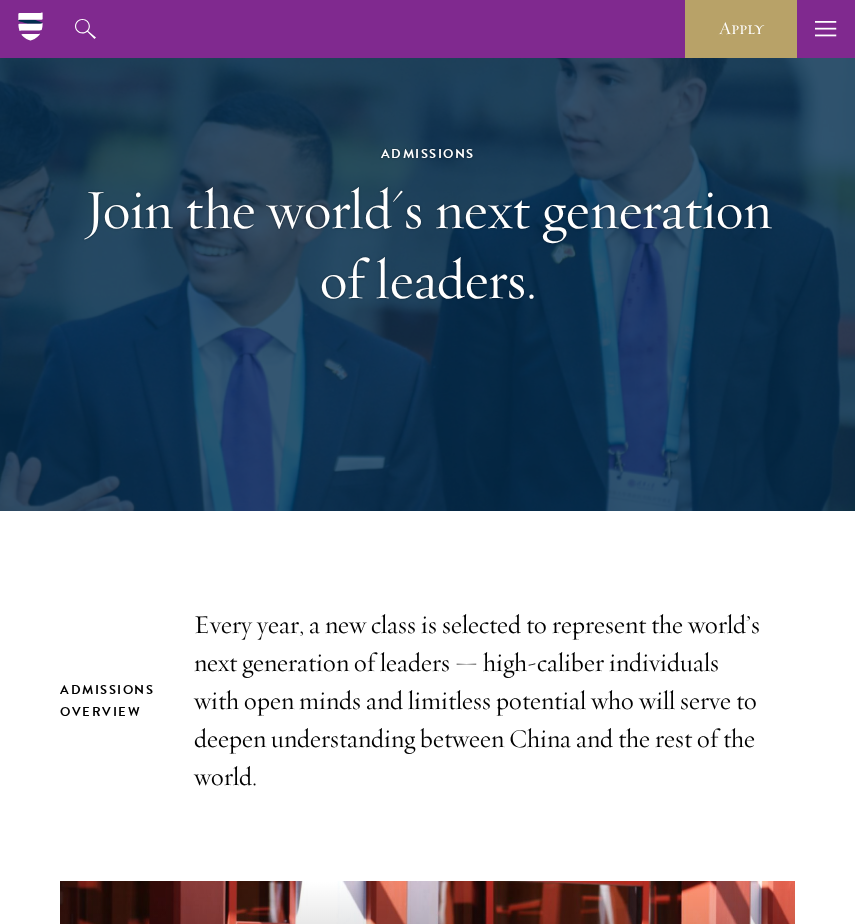 scroll, scrollTop: 0, scrollLeft: 0, axis: both 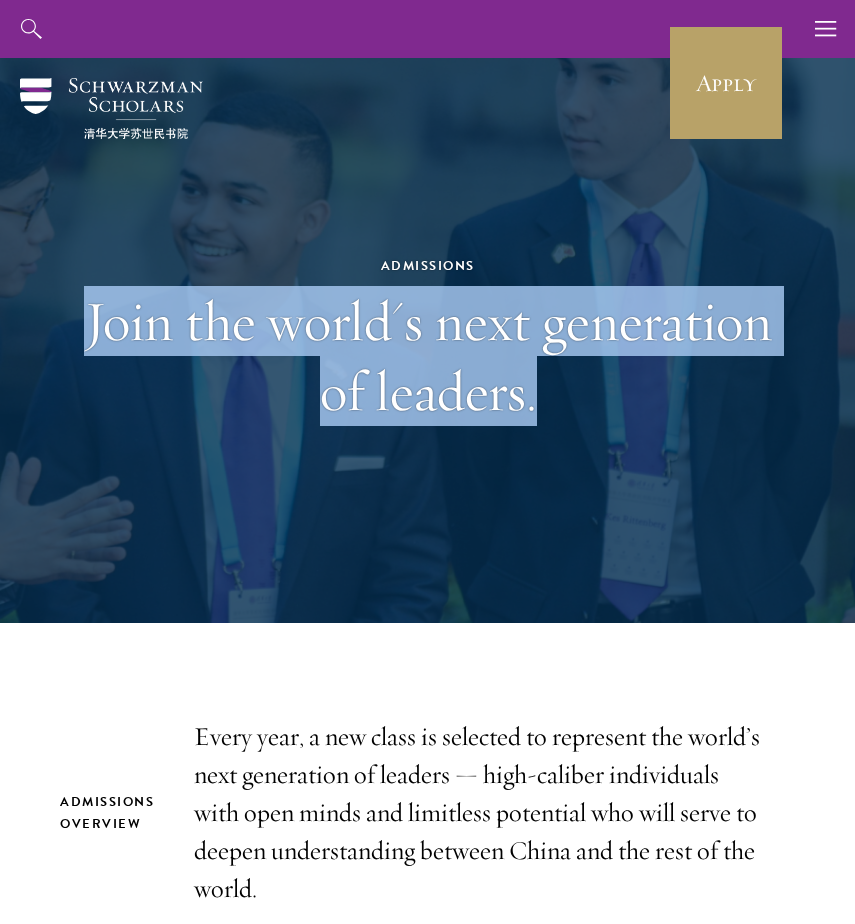 drag, startPoint x: 84, startPoint y: 326, endPoint x: 570, endPoint y: 418, distance: 494.63116 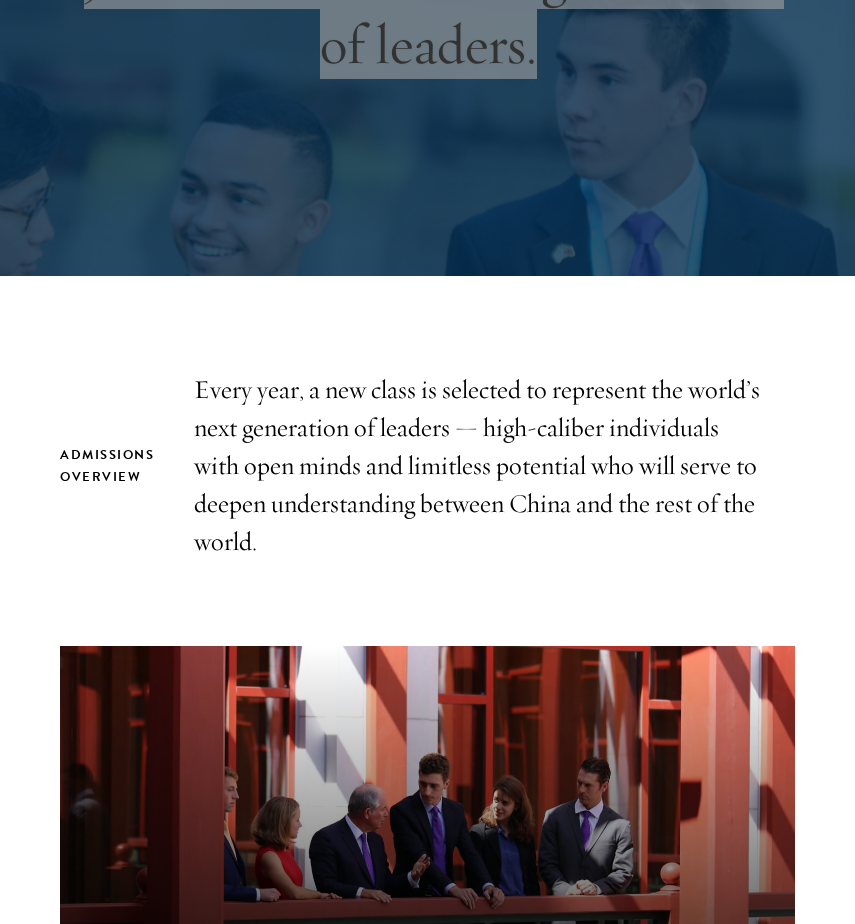 scroll, scrollTop: 379, scrollLeft: 0, axis: vertical 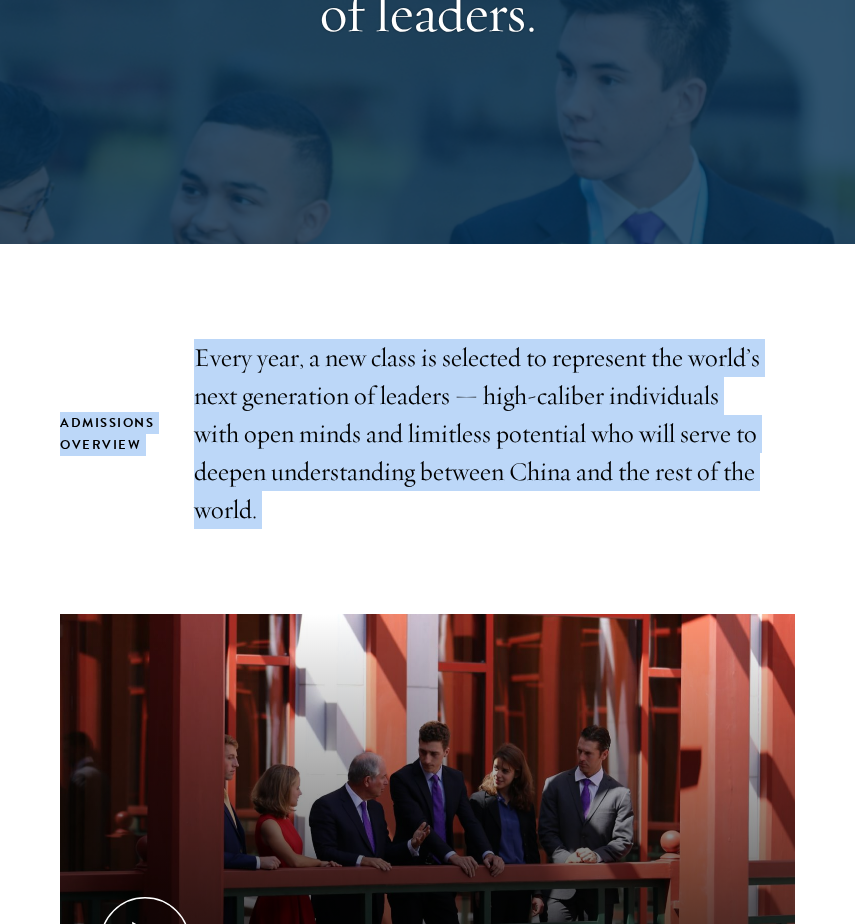 drag, startPoint x: 24, startPoint y: 397, endPoint x: 367, endPoint y: 537, distance: 370.4713 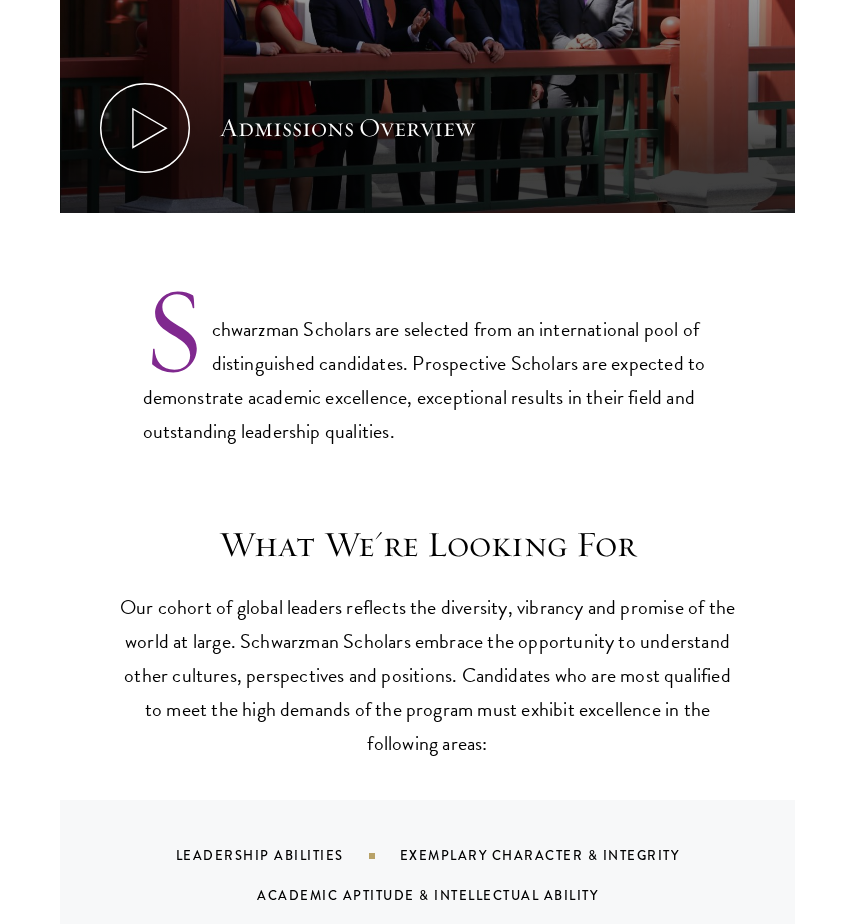 scroll, scrollTop: 1210, scrollLeft: 0, axis: vertical 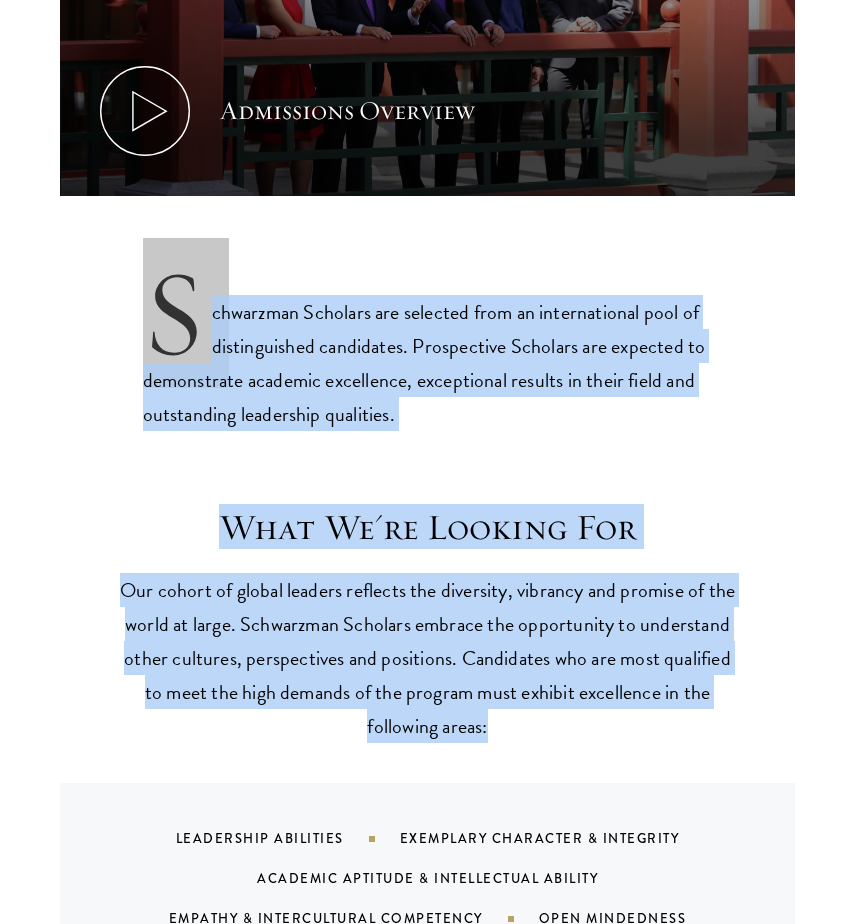 drag, startPoint x: 154, startPoint y: 303, endPoint x: 534, endPoint y: 726, distance: 568.62024 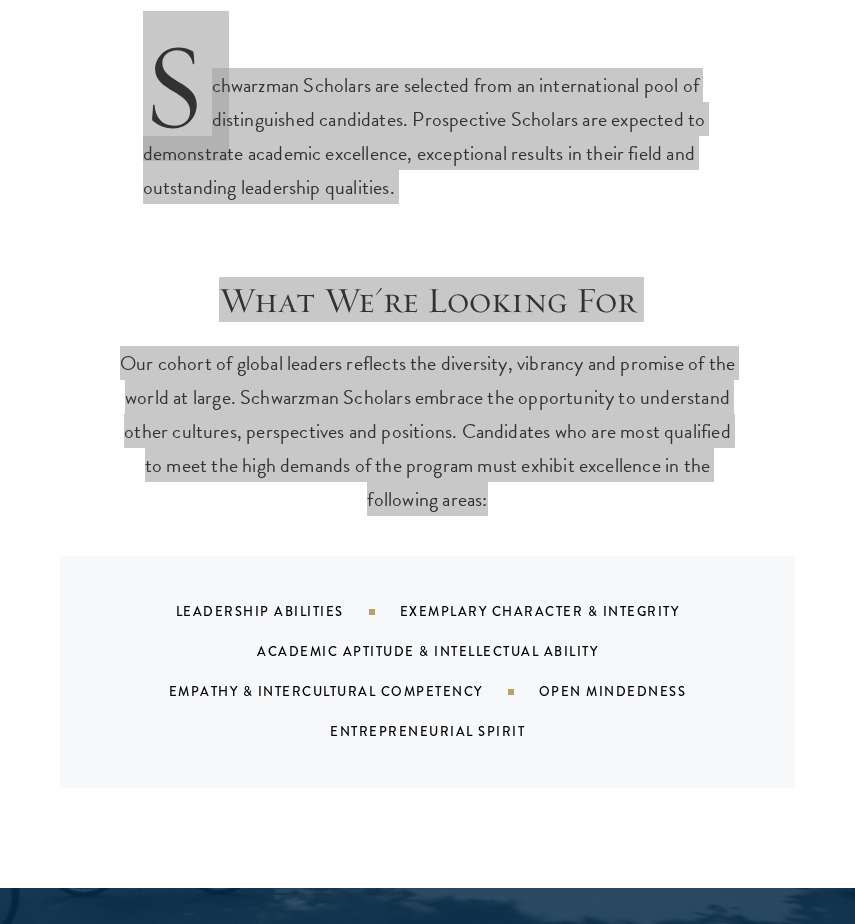 scroll, scrollTop: 1495, scrollLeft: 0, axis: vertical 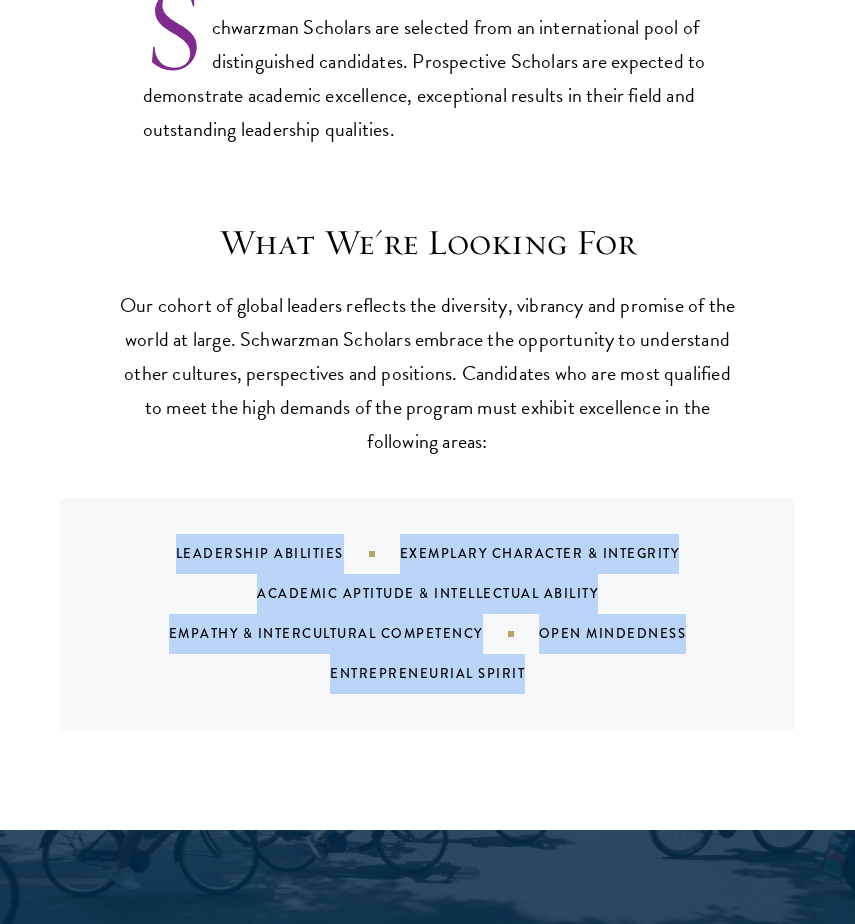 drag, startPoint x: 173, startPoint y: 544, endPoint x: 664, endPoint y: 704, distance: 516.4117 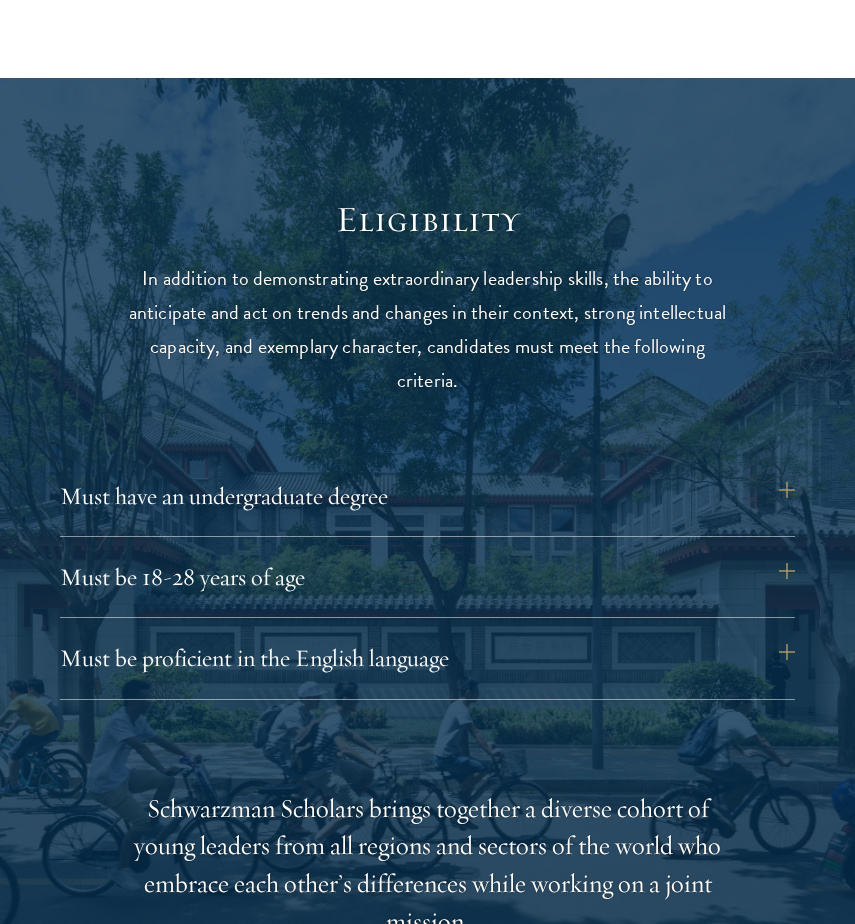 scroll, scrollTop: 2273, scrollLeft: 0, axis: vertical 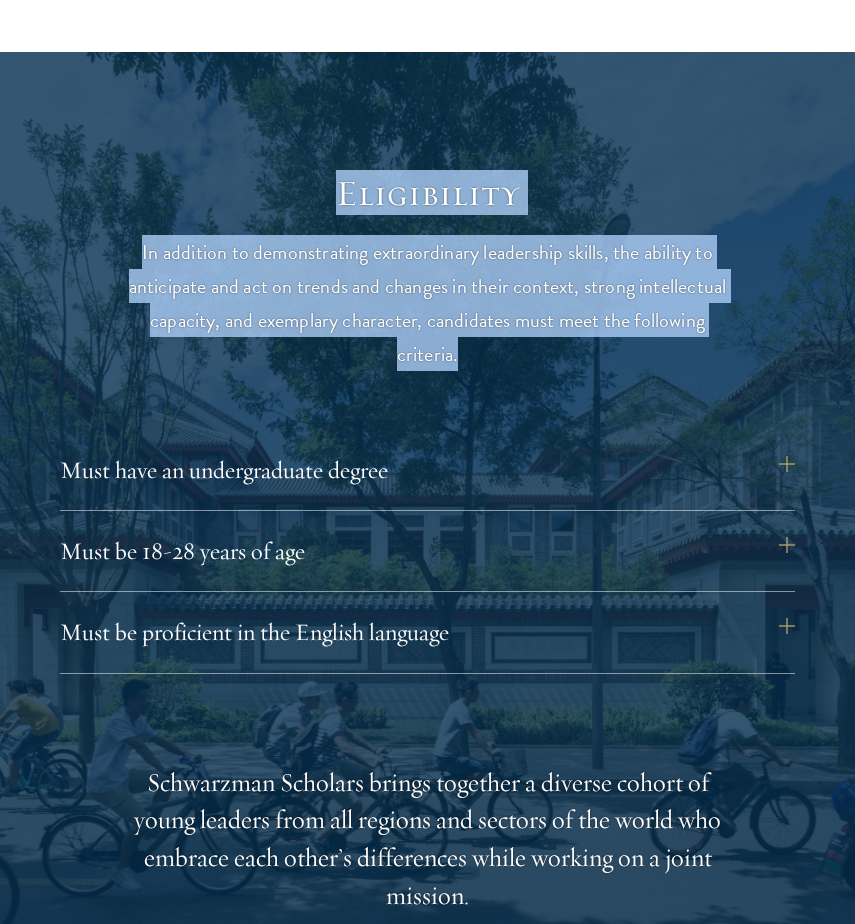drag, startPoint x: 333, startPoint y: 177, endPoint x: 507, endPoint y: 350, distance: 245.36707 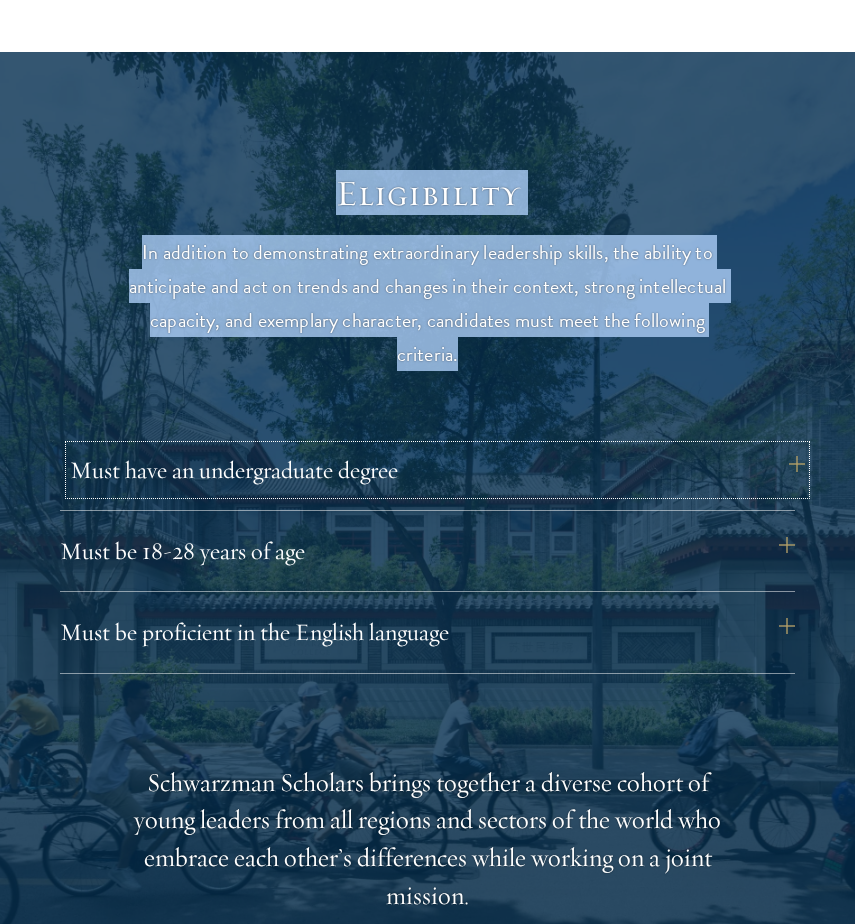 click on "Must have an undergraduate degree" at bounding box center (437, 470) 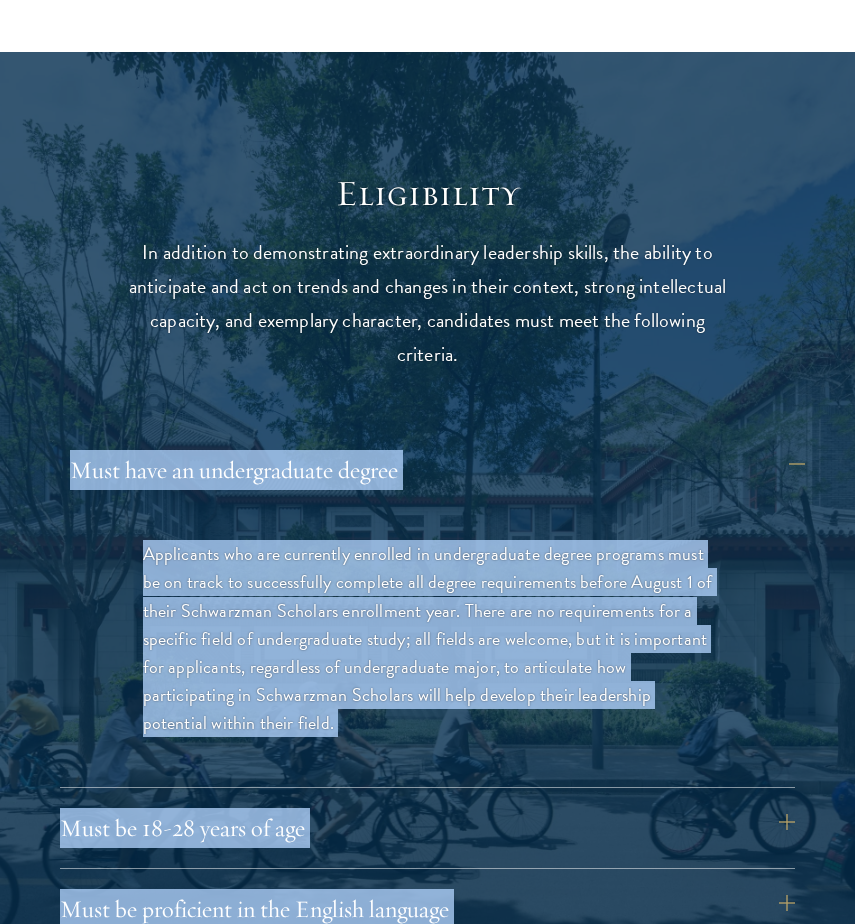 drag, startPoint x: 54, startPoint y: 468, endPoint x: 70, endPoint y: 477, distance: 18.35756 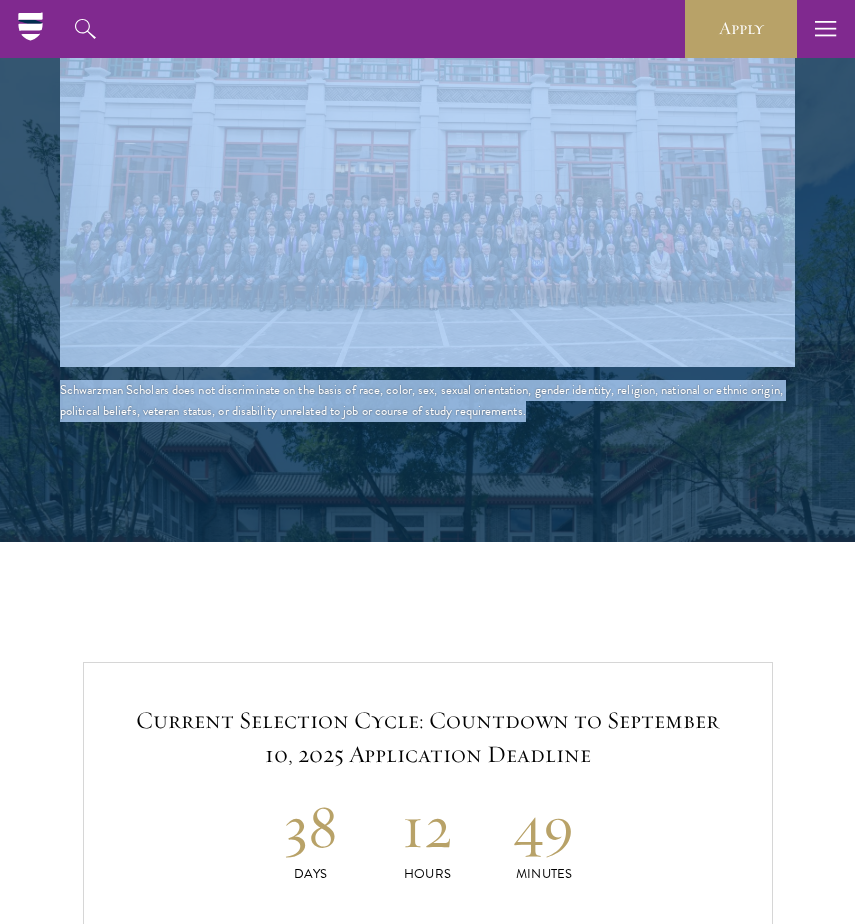 scroll, scrollTop: 3556, scrollLeft: 0, axis: vertical 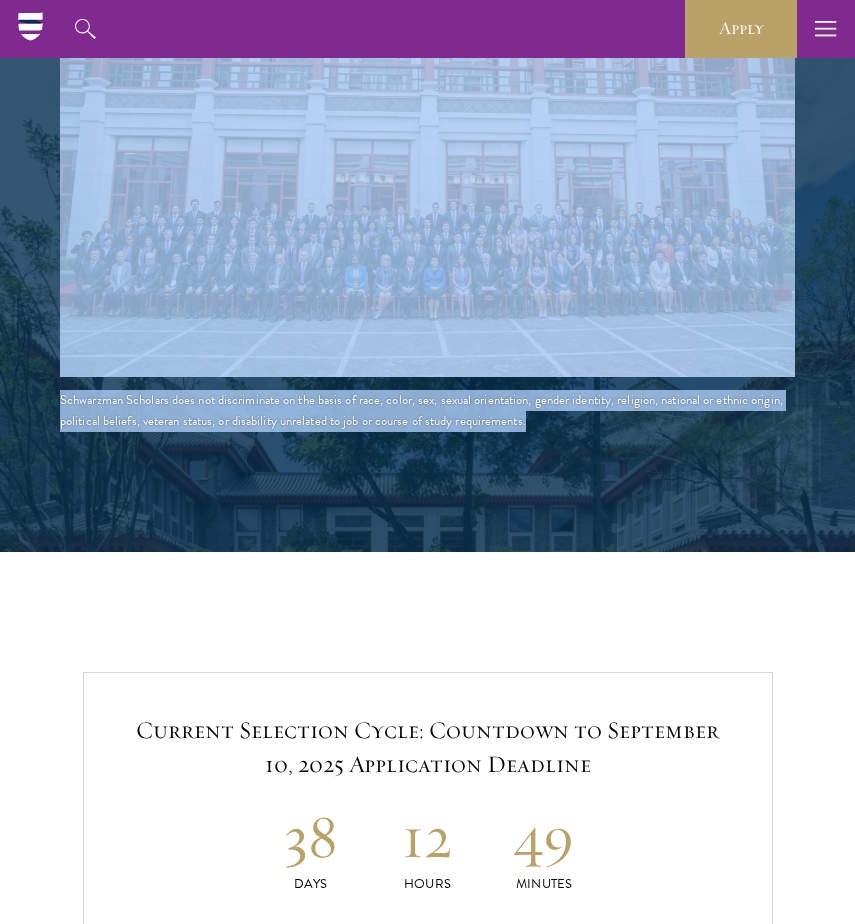 copy on "Must have an undergraduate degree
Applicants who are currently enrolled in undergraduate degree programs must be on track to successfully complete all degree requirements before August 1 of their Schwarzman Scholars enrollment year. There are no requirements for a specific field of undergraduate study; all fields are welcome, but it is important for applicants, regardless of undergraduate major, to articulate how participating in Schwarzman Scholars will help develop their leadership potential within their field.
Must be 18-28 years of age
Candidates must be at least 18 but not yet 29 years of age as of August 1 of their Schwarzman Scholars enrollment year  (for the Class of 2026-2027, as of August 1, 2026) .
Must be proficient in the English language
Applicants must demonstrate strong English skills, as all teaching will be conducted in English. If the applicant’s native language is not English, official English proficiency test scores must be submitted with the application. Th..." 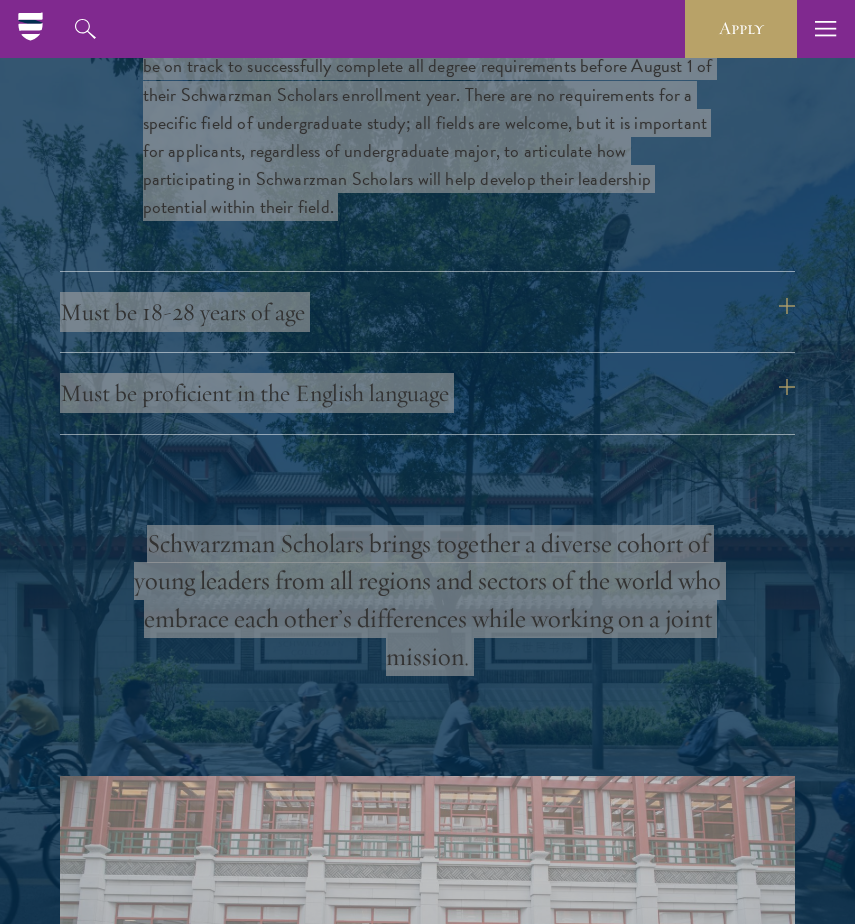 scroll, scrollTop: 2776, scrollLeft: 0, axis: vertical 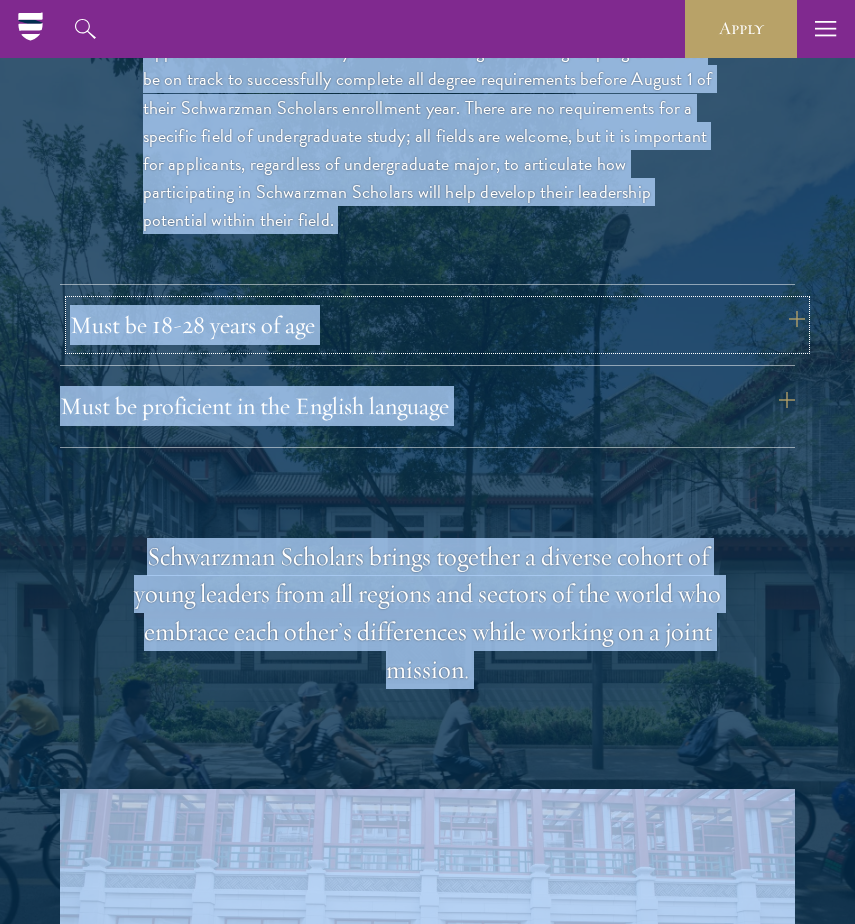 click on "Must be 18-28 years of age" at bounding box center [437, 325] 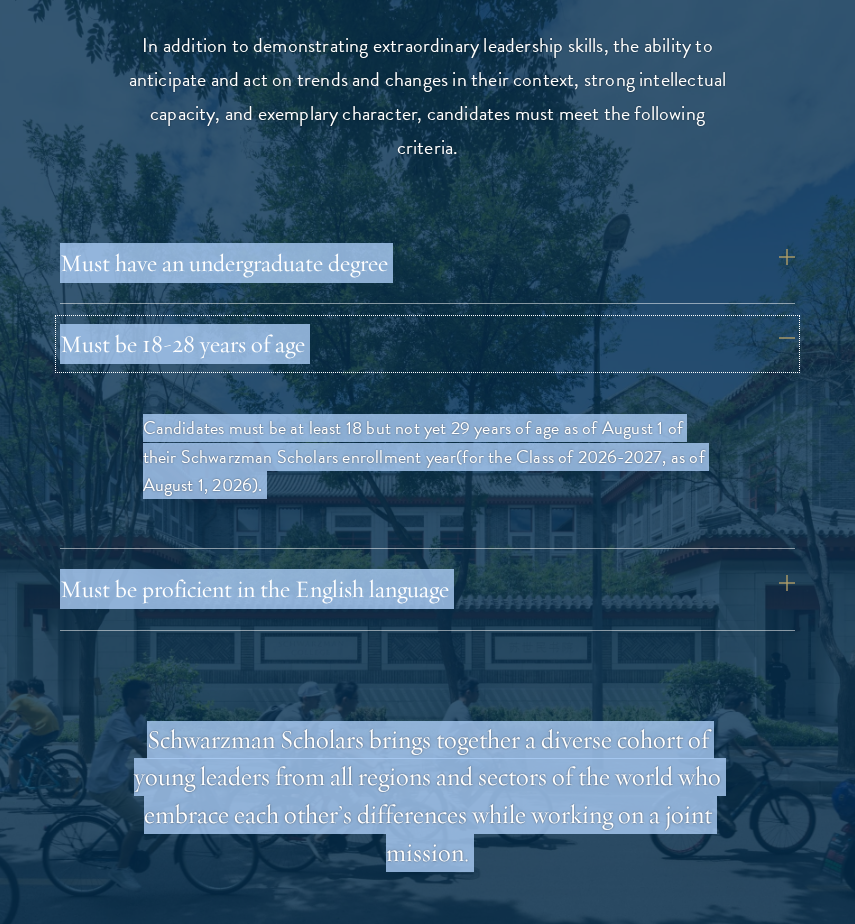 scroll, scrollTop: 2542, scrollLeft: 0, axis: vertical 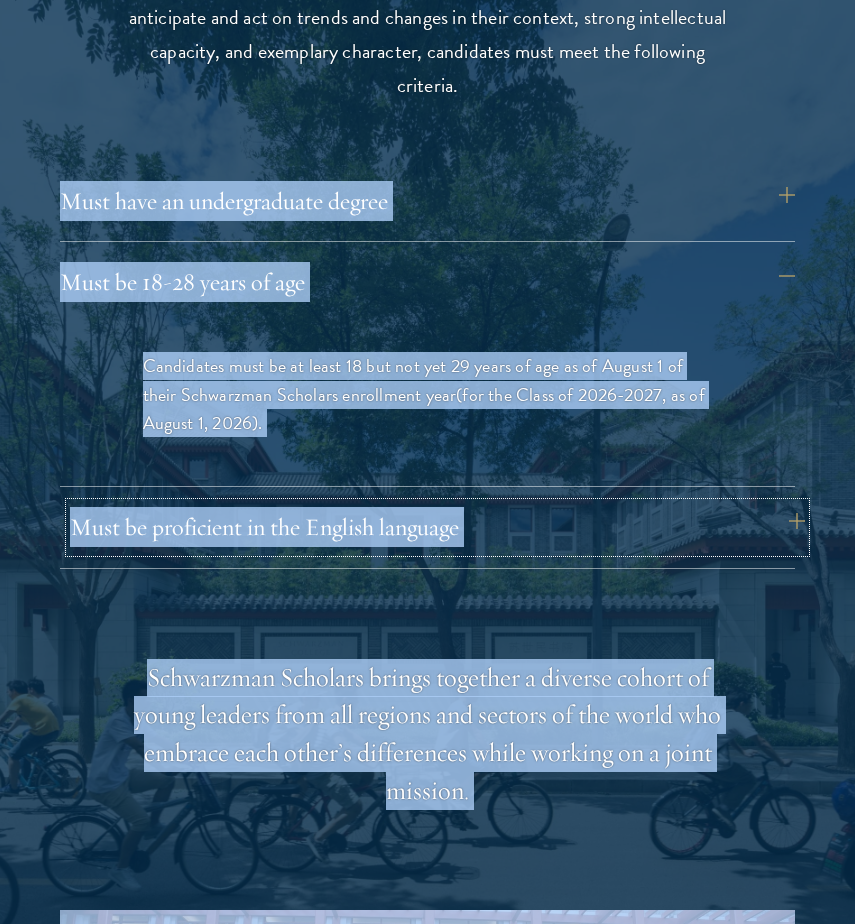 click on "Must be proficient in the English language" at bounding box center (437, 527) 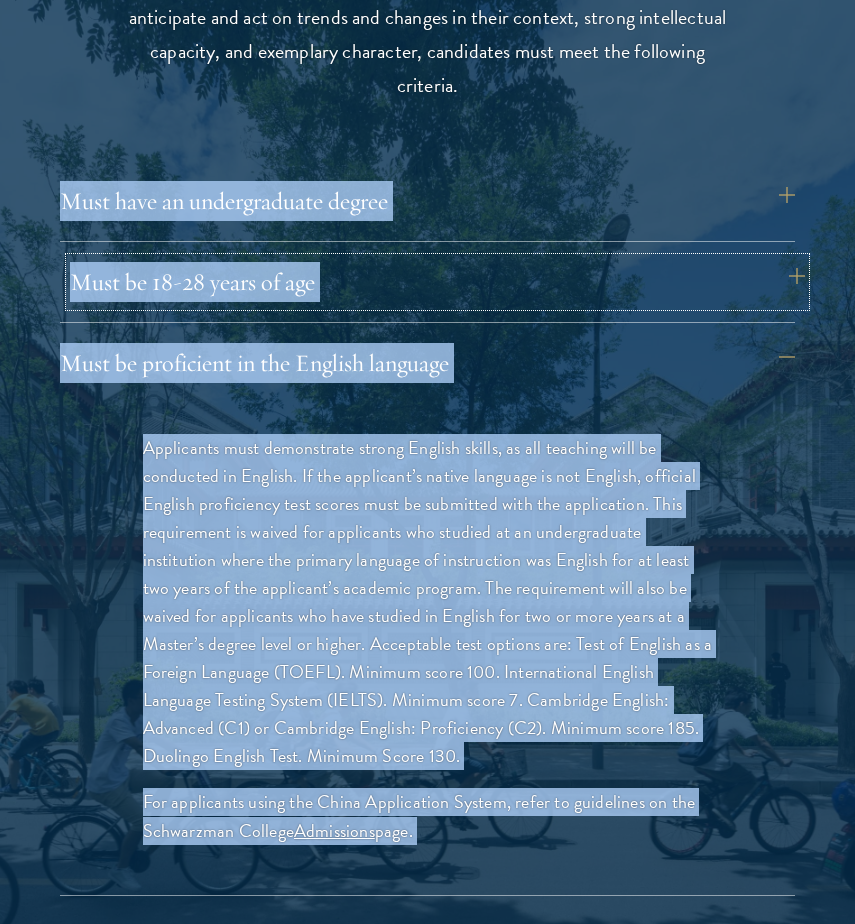 click on "Must be 18-28 years of age" at bounding box center [437, 282] 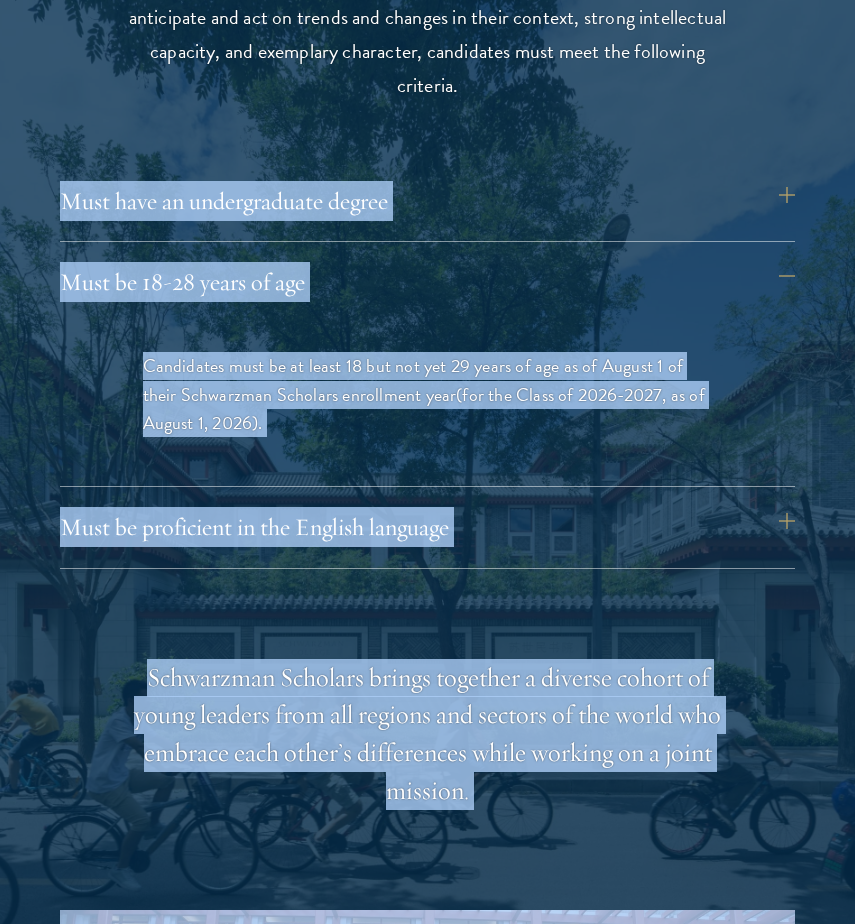 click on "Candidates must be at least 18 but not yet 29 years of age as of August 1 of their Schwarzman Scholars enrollment year  (for the Class of 2026-2027, as of August 1, 2026) ." at bounding box center (428, 394) 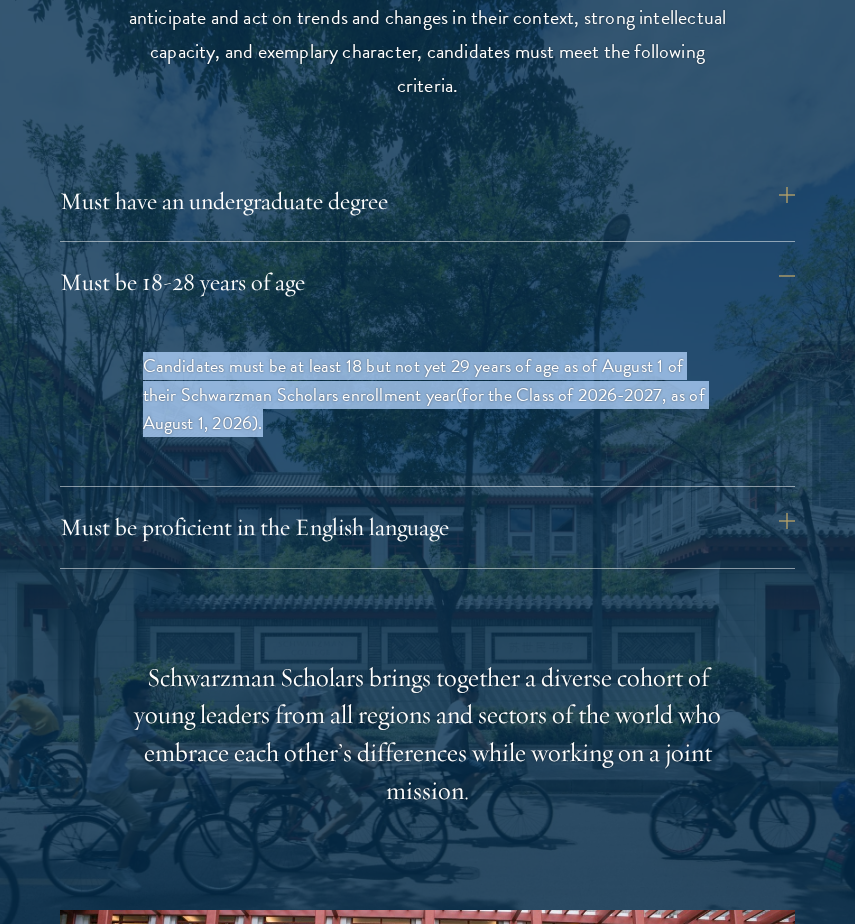 drag, startPoint x: 122, startPoint y: 362, endPoint x: 291, endPoint y: 419, distance: 178.35358 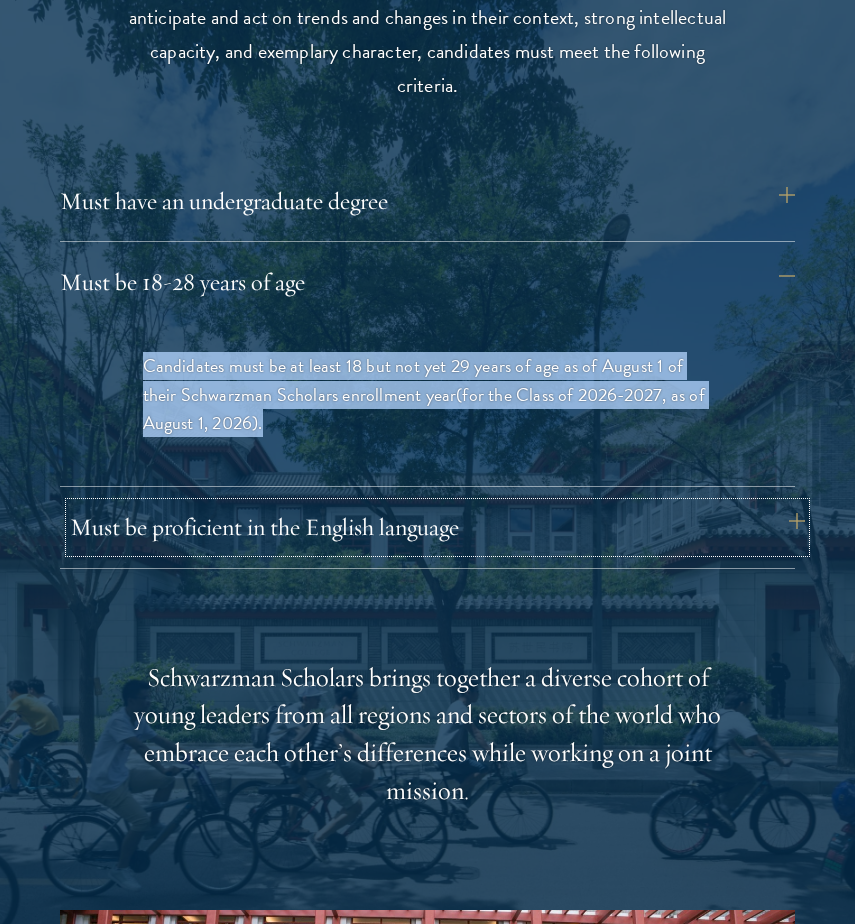 click on "Must be proficient in the English language" at bounding box center (437, 527) 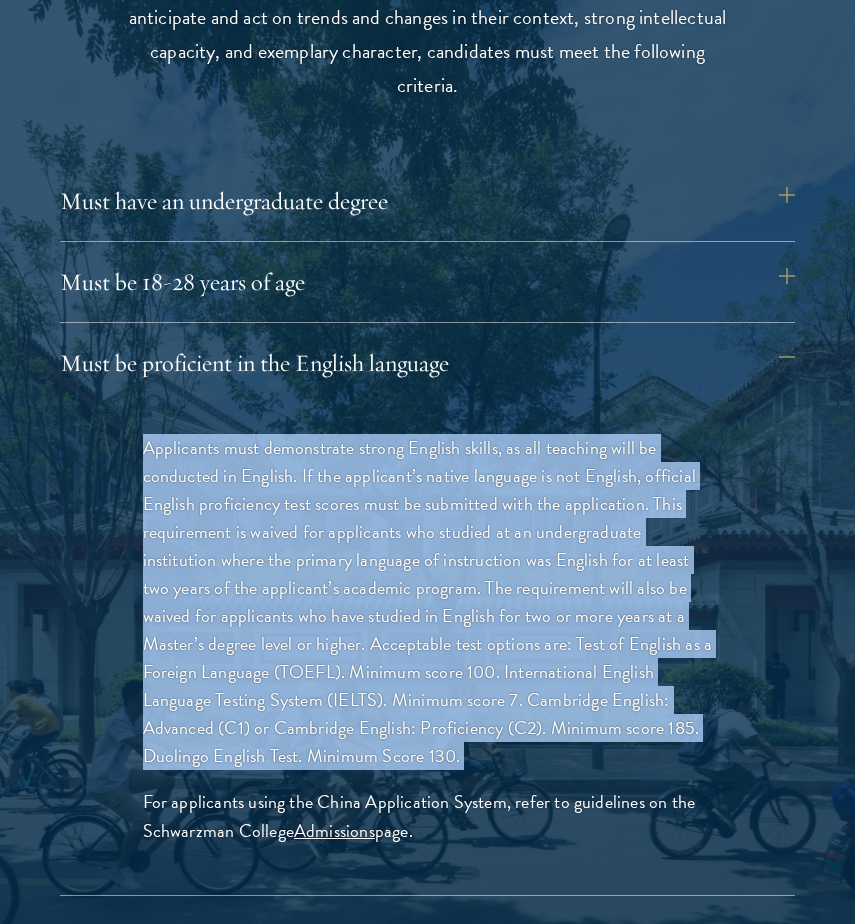 drag, startPoint x: 144, startPoint y: 450, endPoint x: 496, endPoint y: 770, distance: 475.7142 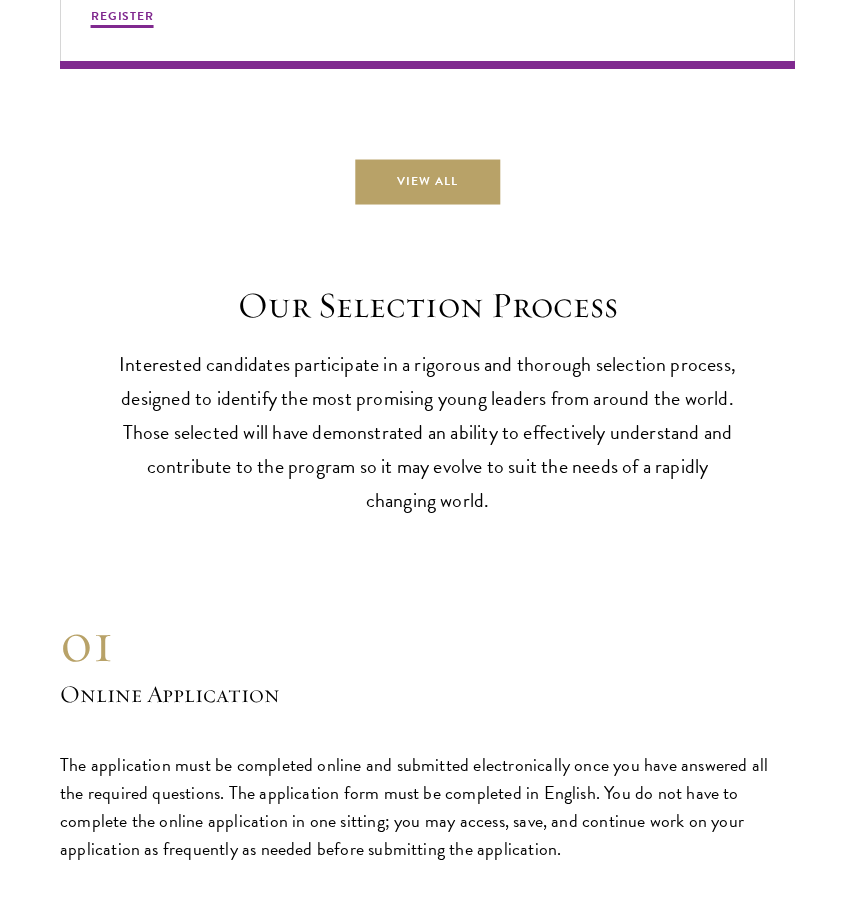 scroll, scrollTop: 6512, scrollLeft: 0, axis: vertical 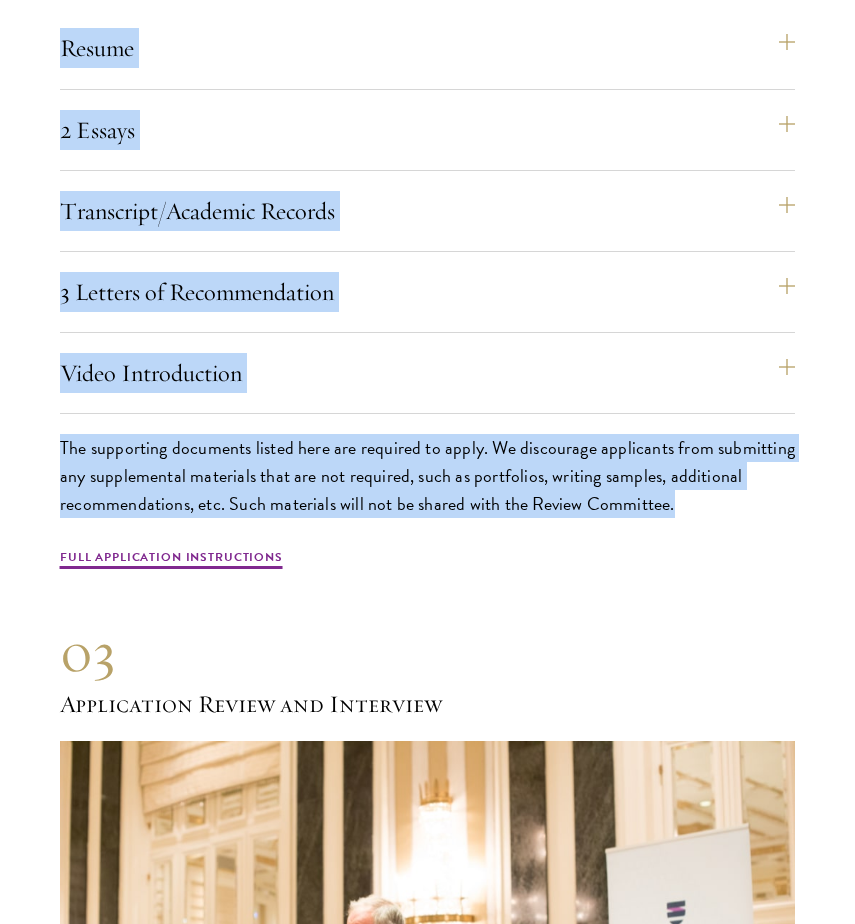 drag, startPoint x: 247, startPoint y: 278, endPoint x: 697, endPoint y: 495, distance: 499.58884 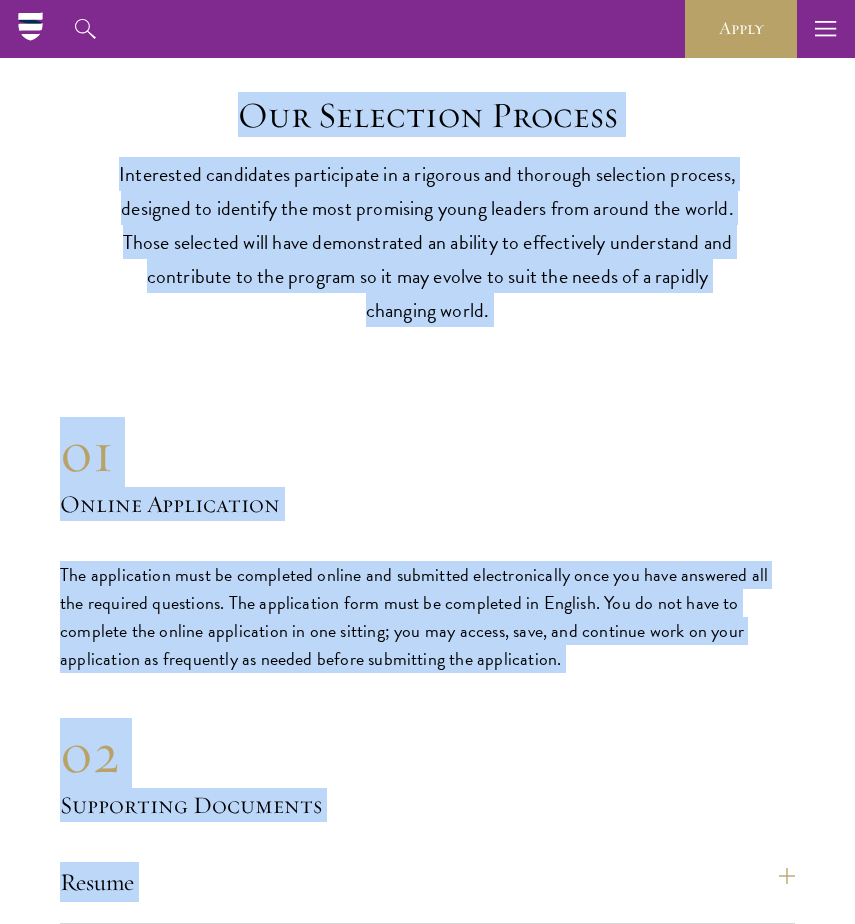 scroll, scrollTop: 6685, scrollLeft: 0, axis: vertical 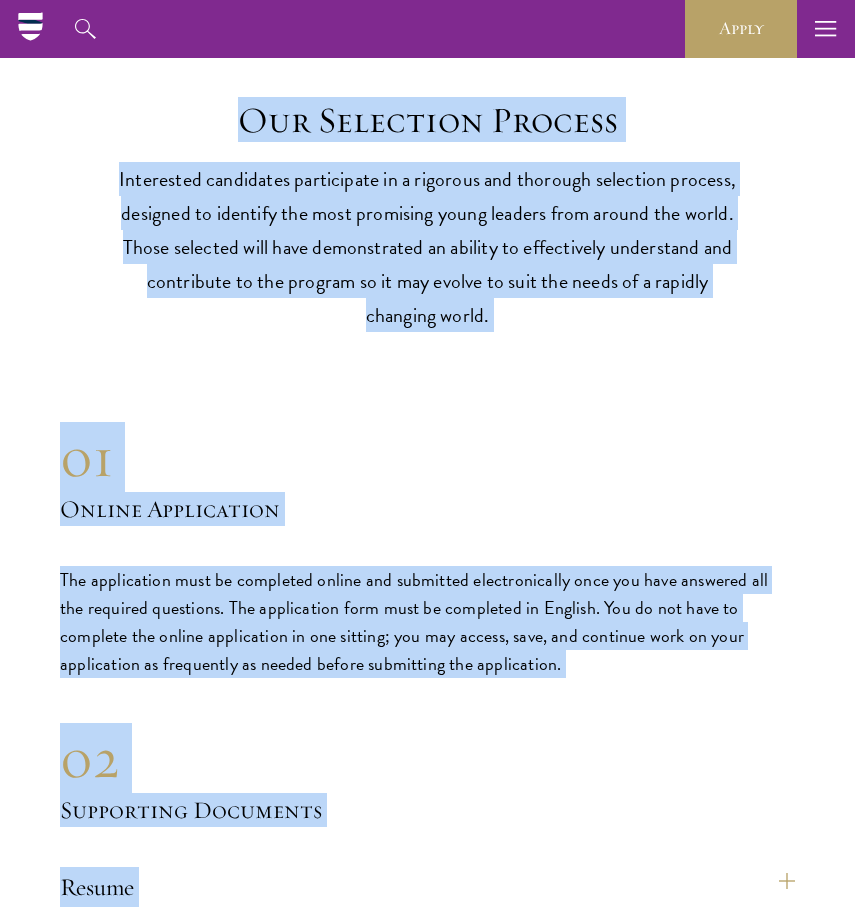 click on "Interested candidates participate in a rigorous and thorough selection process, designed to identify the most promising young leaders from around the world. Those selected will have demonstrated an ability to effectively understand and contribute to the program so it may evolve to suit the needs of a rapidly changing world." at bounding box center (428, 247) 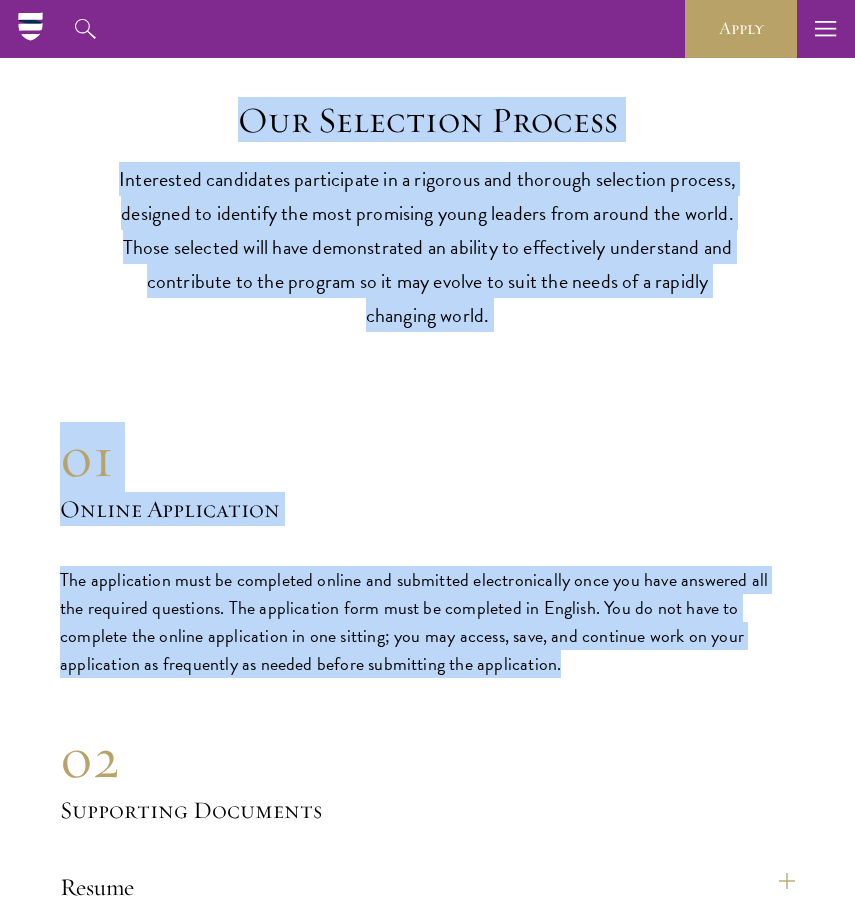drag, startPoint x: 238, startPoint y: 107, endPoint x: 613, endPoint y: 662, distance: 669.8134 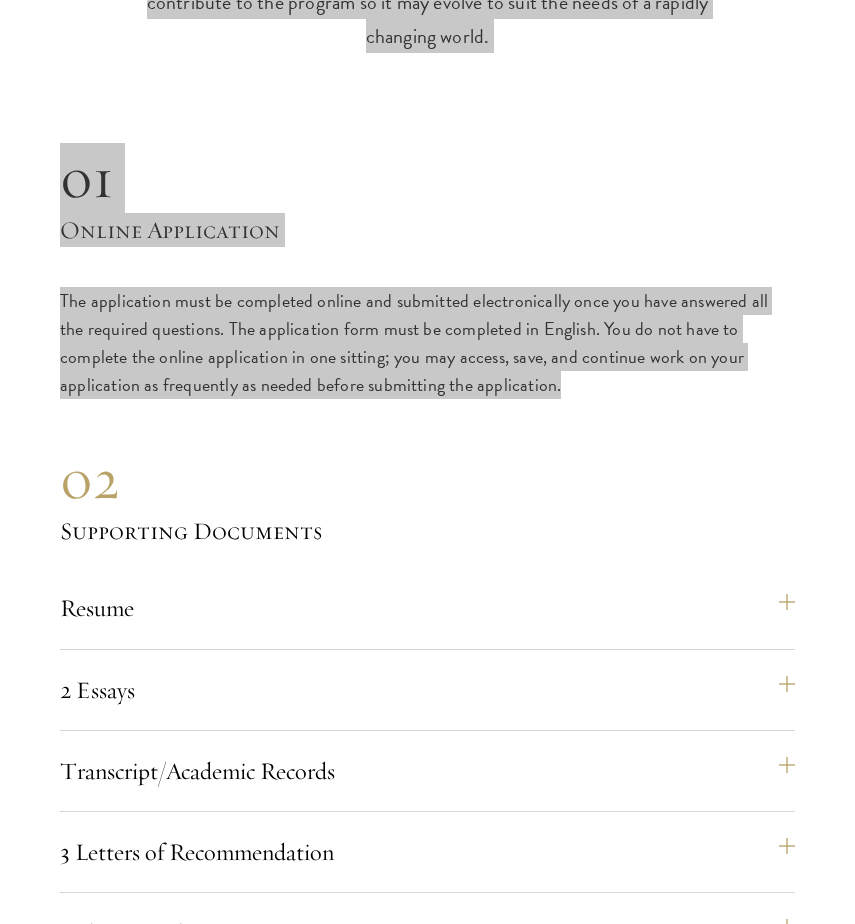 scroll, scrollTop: 6990, scrollLeft: 0, axis: vertical 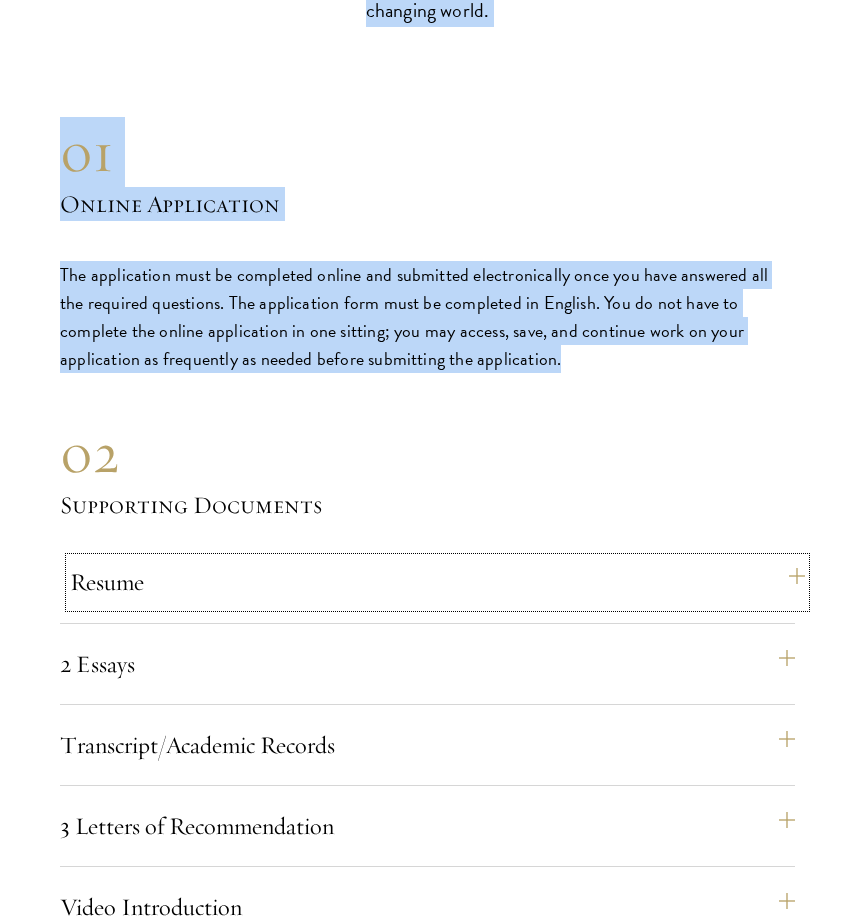 click on "Resume" at bounding box center [437, 582] 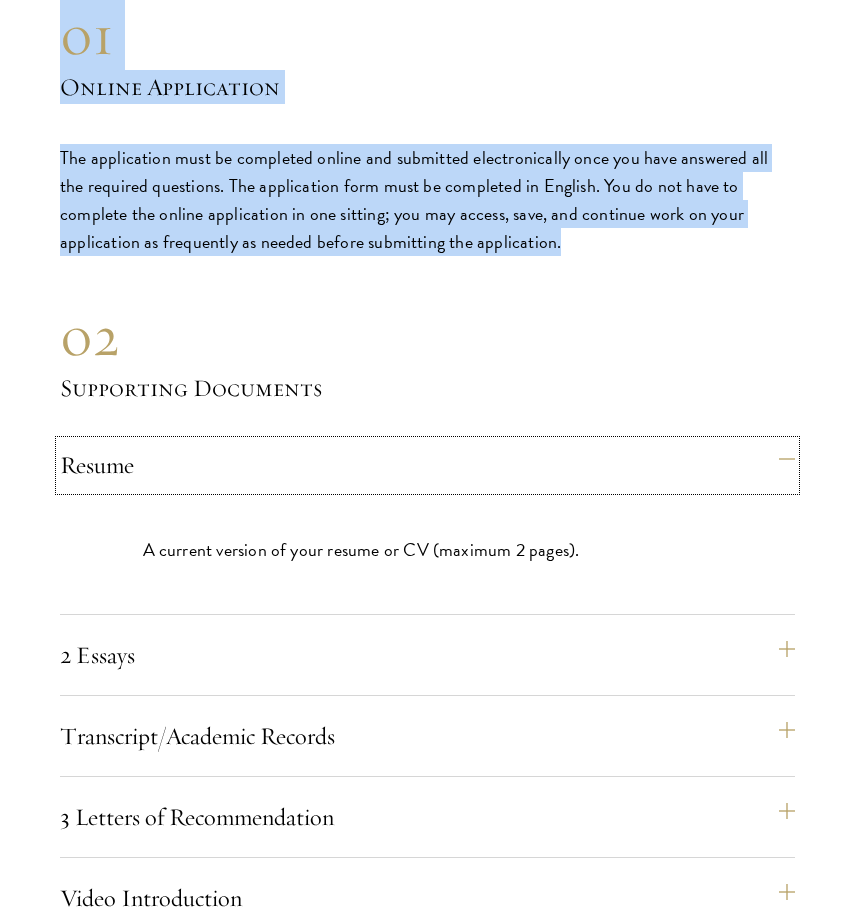scroll, scrollTop: 6622, scrollLeft: 0, axis: vertical 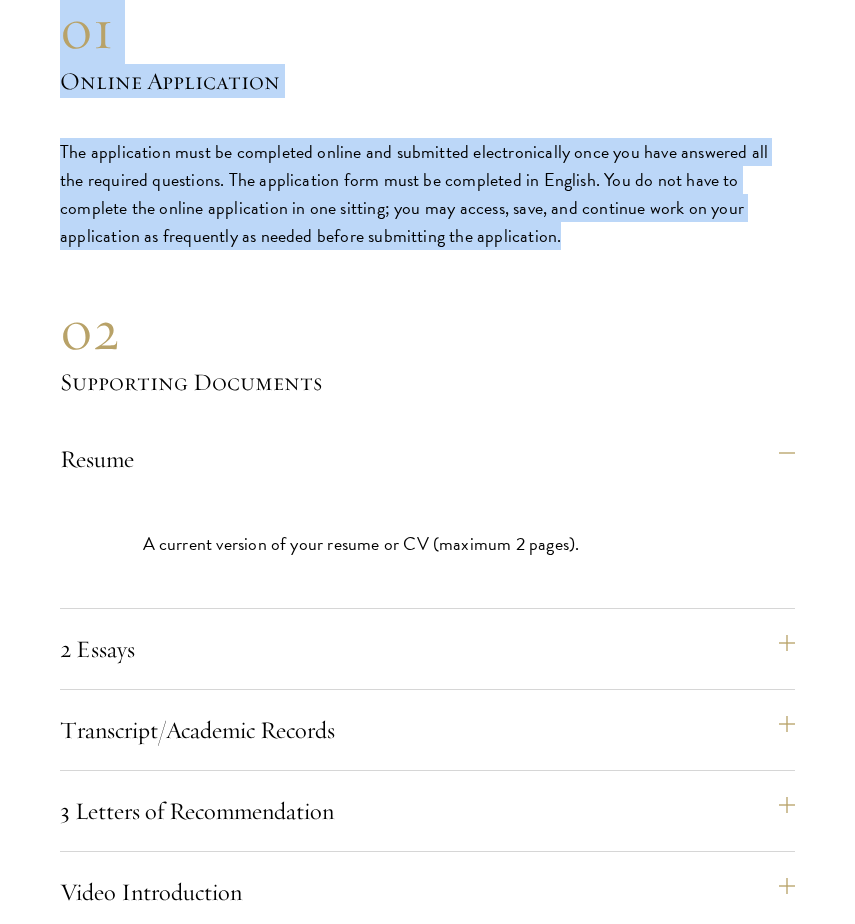 click on "Supporting Documents" at bounding box center [427, 382] 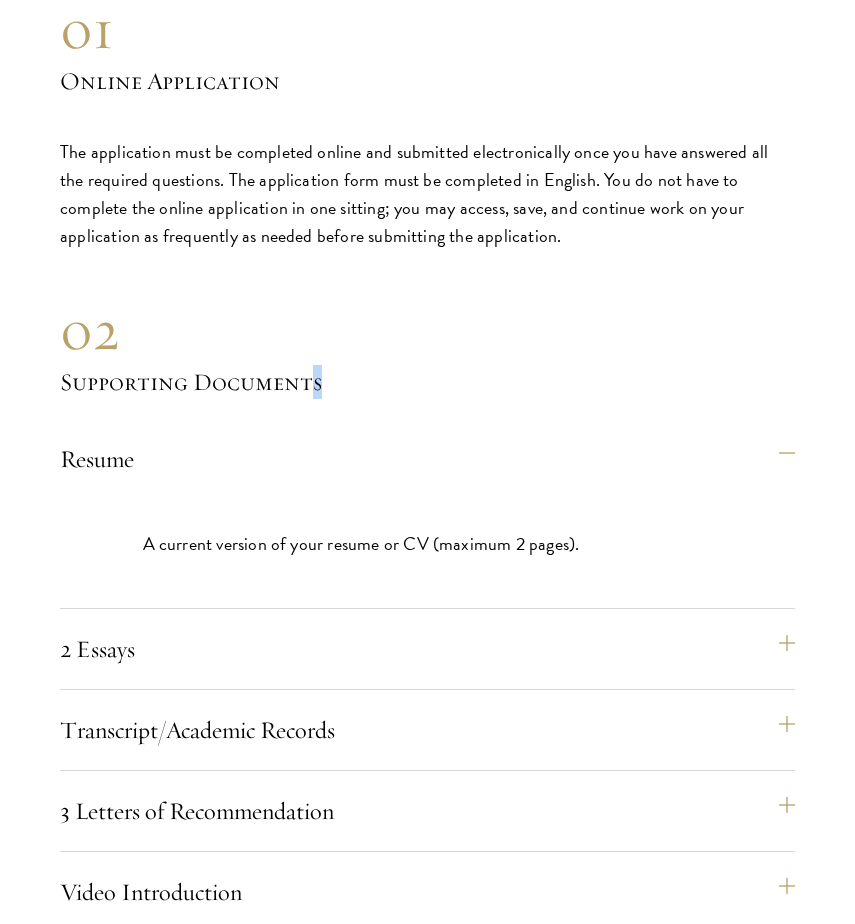drag, startPoint x: 60, startPoint y: 380, endPoint x: 335, endPoint y: 375, distance: 275.04544 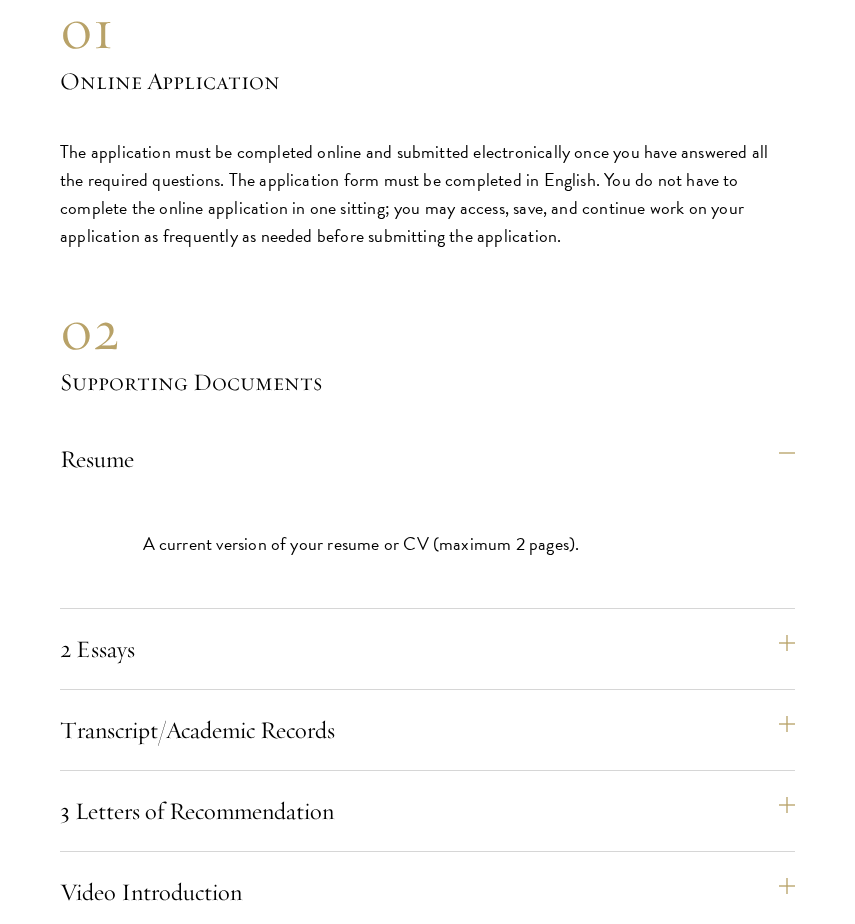 click on "01
Online Application
01
Online Application
The application must be completed online and submitted electronically once you have answered all the required questions. The application form must be completed in English. You do not have to complete the online application in one sitting; you may access, save, and continue work on your application as frequently as needed before submitting the application.
Resume
A current version of your resume or CV (maximum 2 pages).
2 Essays
The two required essays are a Leadership Essay (750 words) and a Statement of Purpose (500 words). The essays are a critical component of the application, designed to help the selection committee understand you as an individual and get a sense of your leadership abilities/potential, as well as your writing and analytical skills." at bounding box center (427, 983) 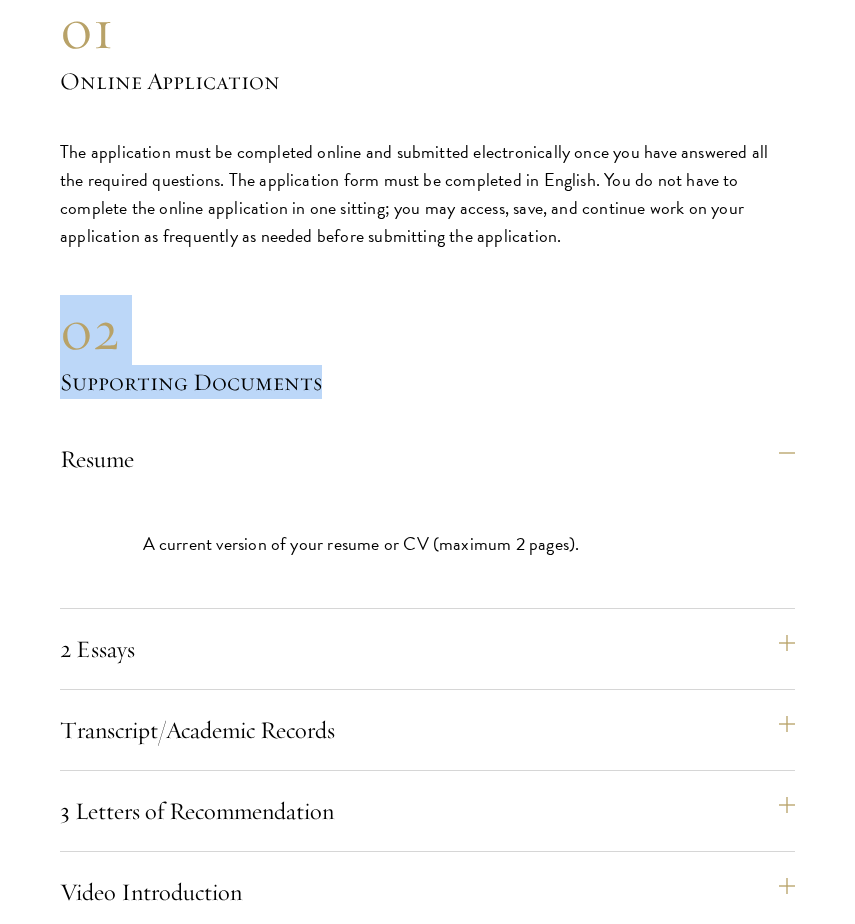 drag, startPoint x: 66, startPoint y: 324, endPoint x: 323, endPoint y: 386, distance: 264.37283 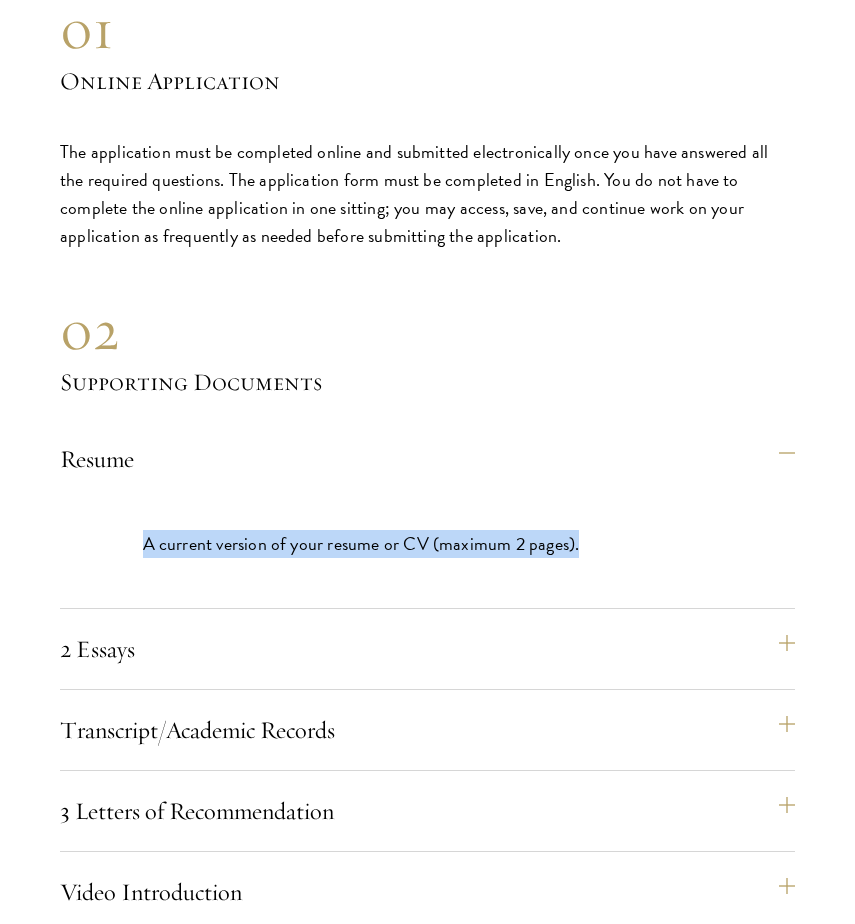 drag, startPoint x: 129, startPoint y: 527, endPoint x: 606, endPoint y: 542, distance: 477.23578 